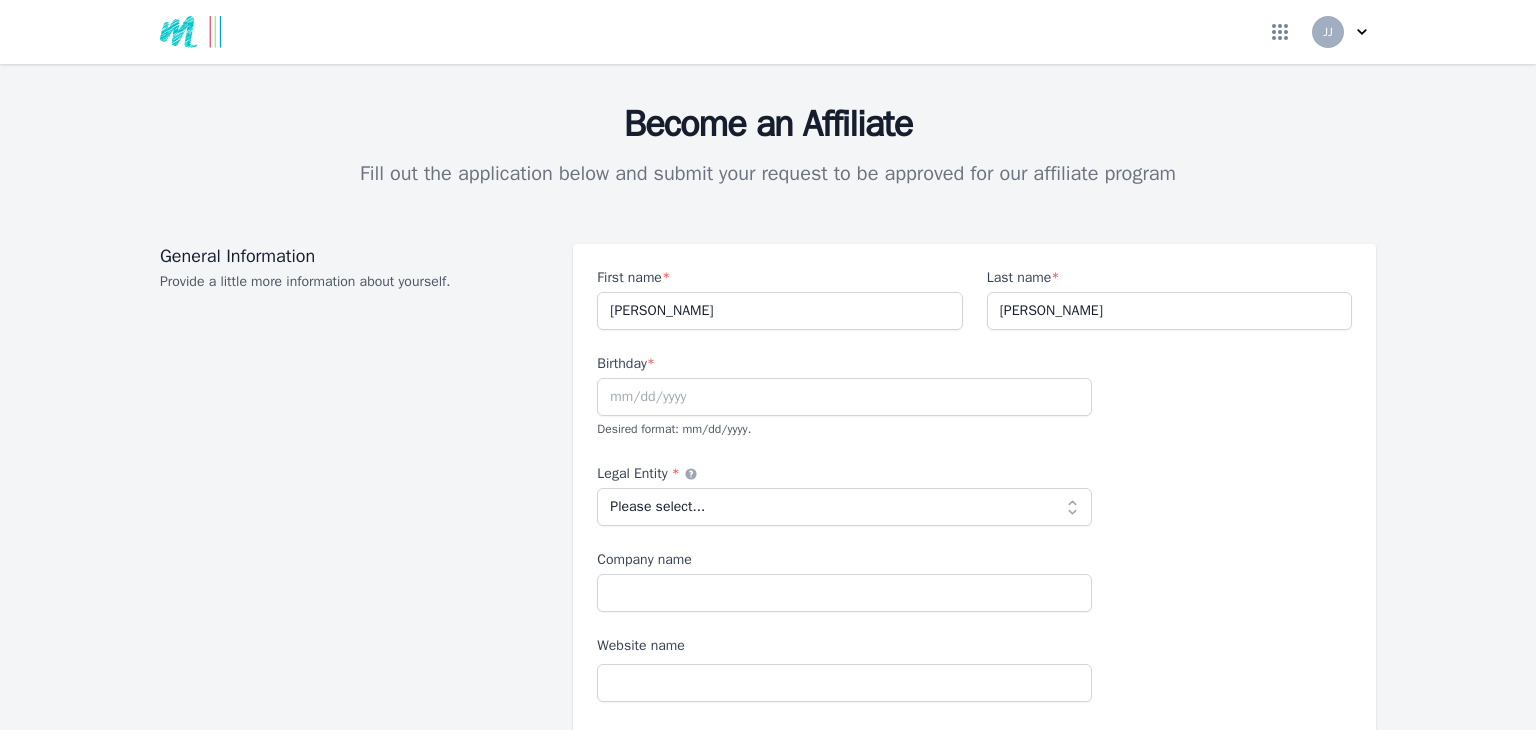 scroll, scrollTop: 0, scrollLeft: 0, axis: both 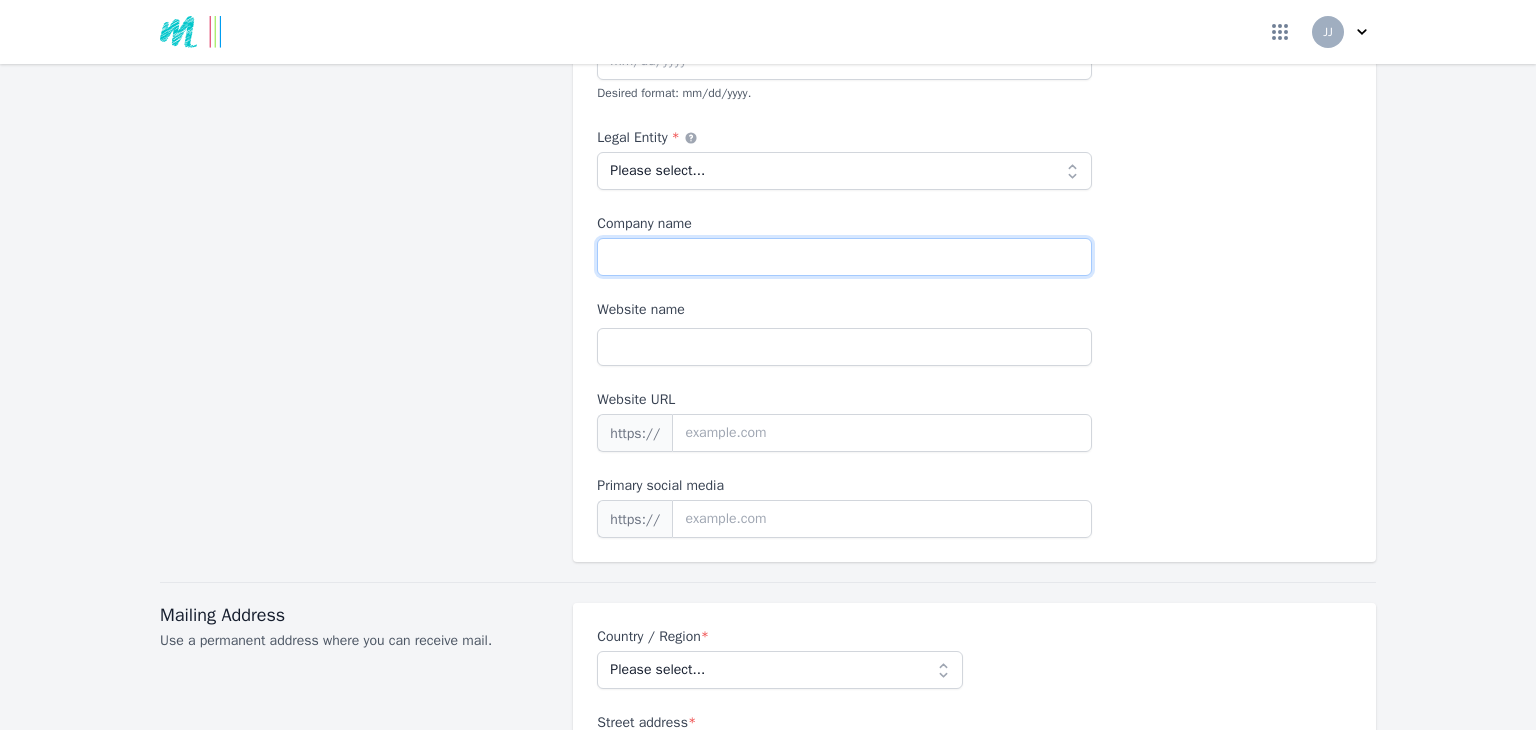 click on "Company name" at bounding box center [844, 257] 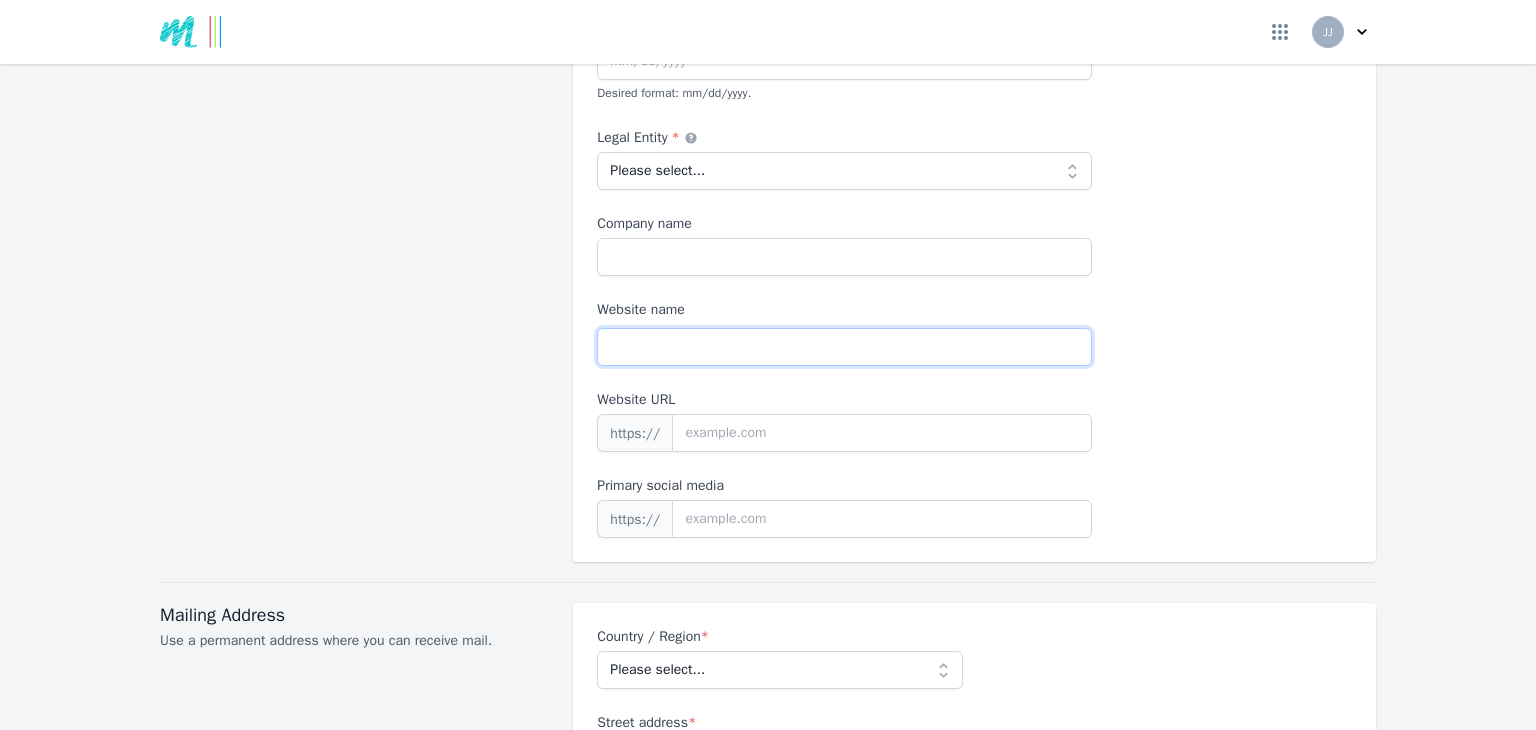 click on "Website name" at bounding box center (844, 347) 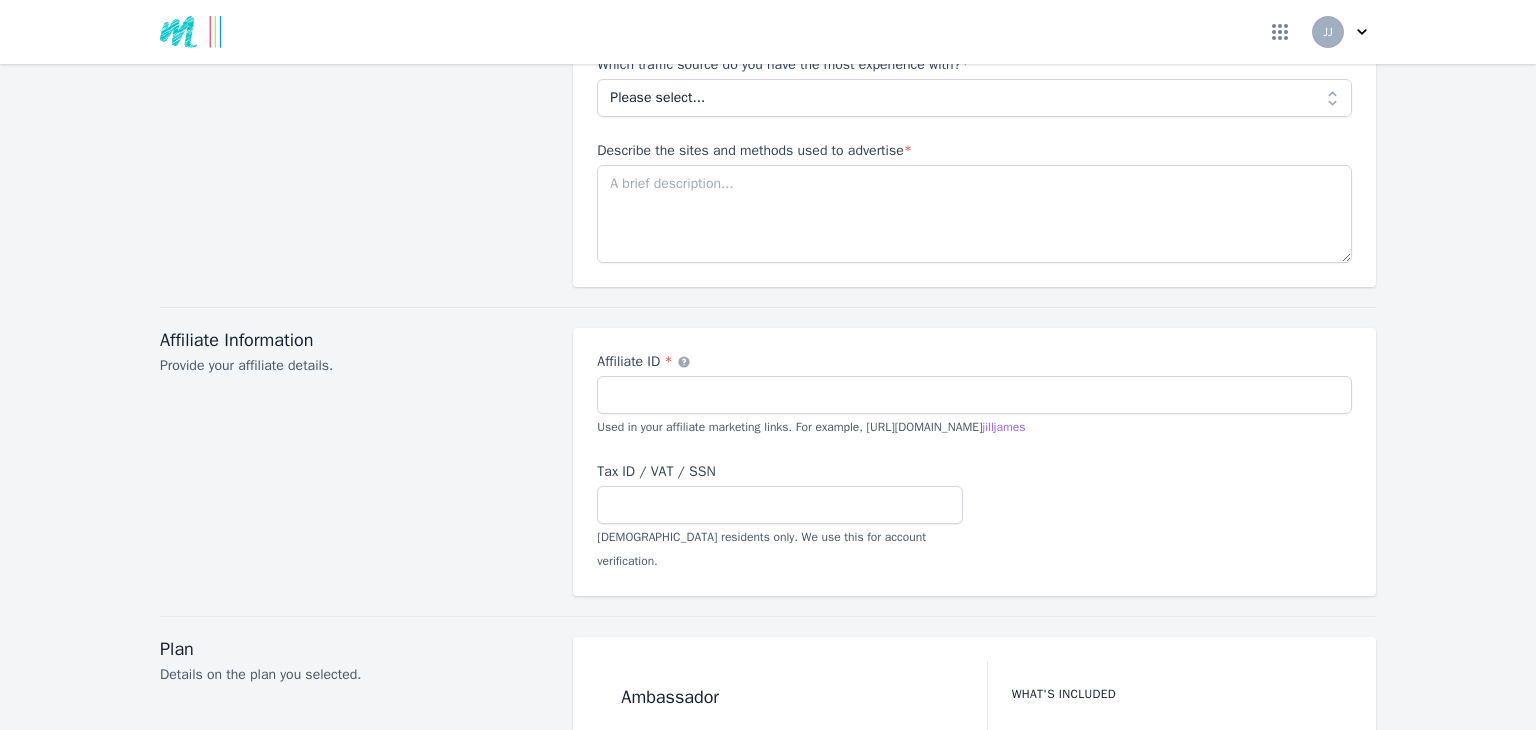 scroll, scrollTop: 1840, scrollLeft: 0, axis: vertical 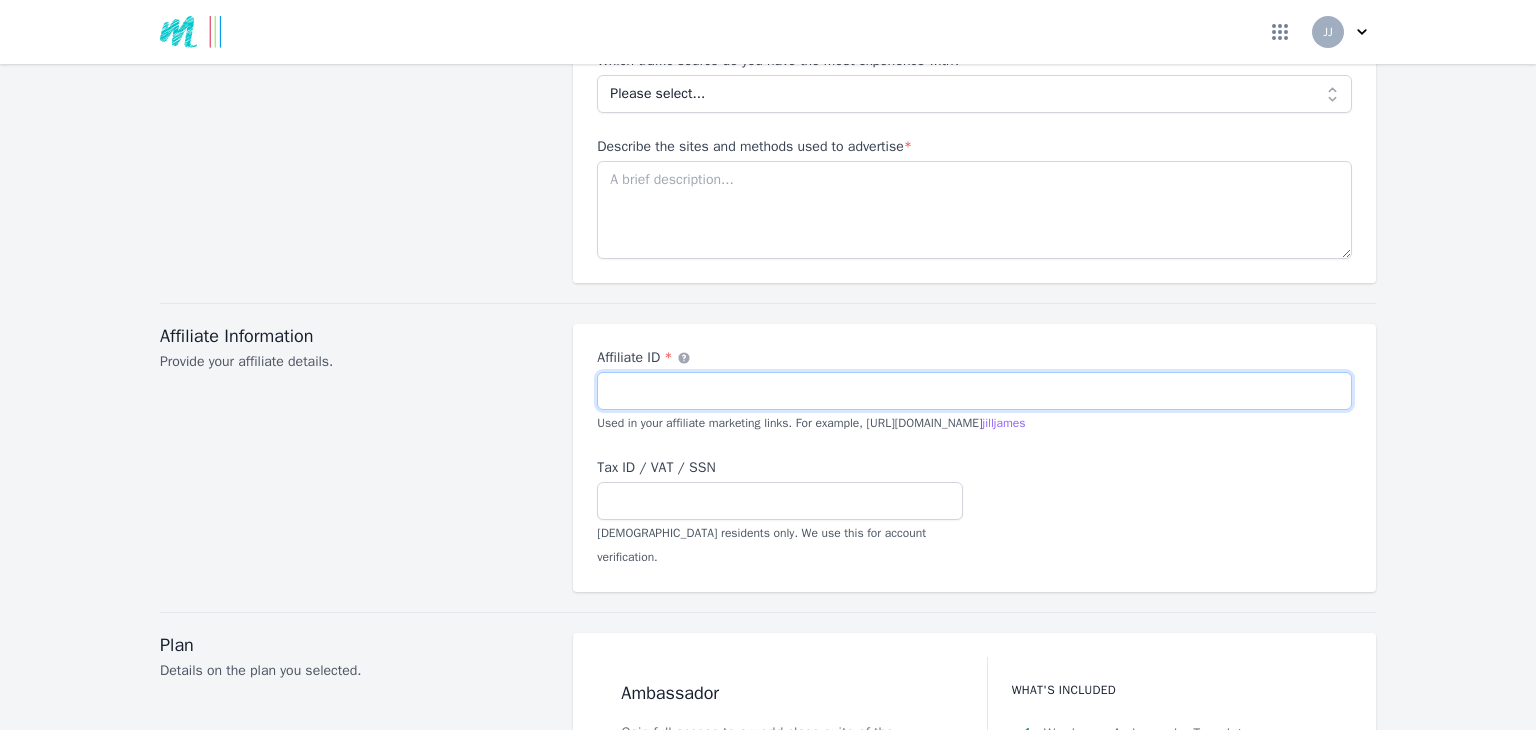 click on "Affiliate ID  *" at bounding box center [974, 391] 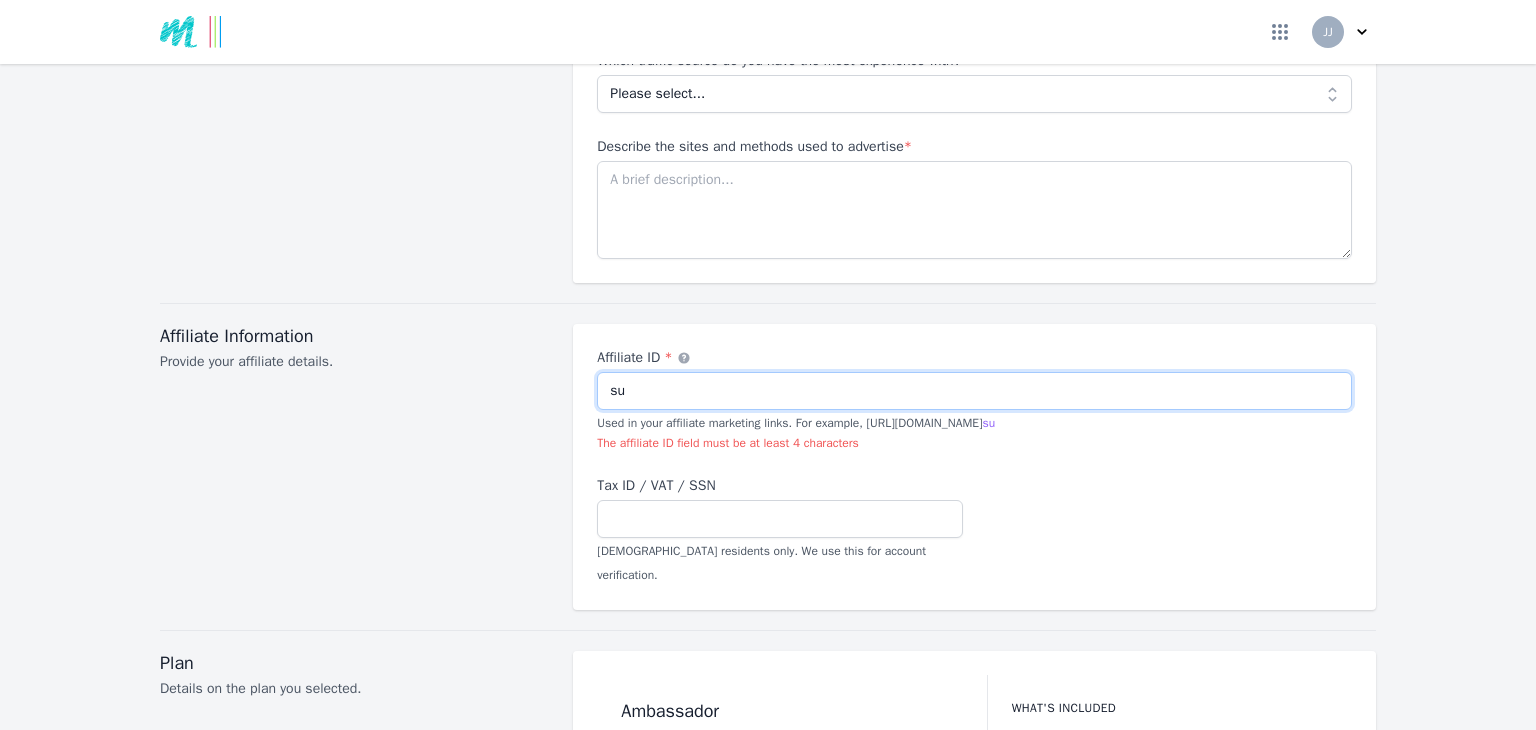 type on "s" 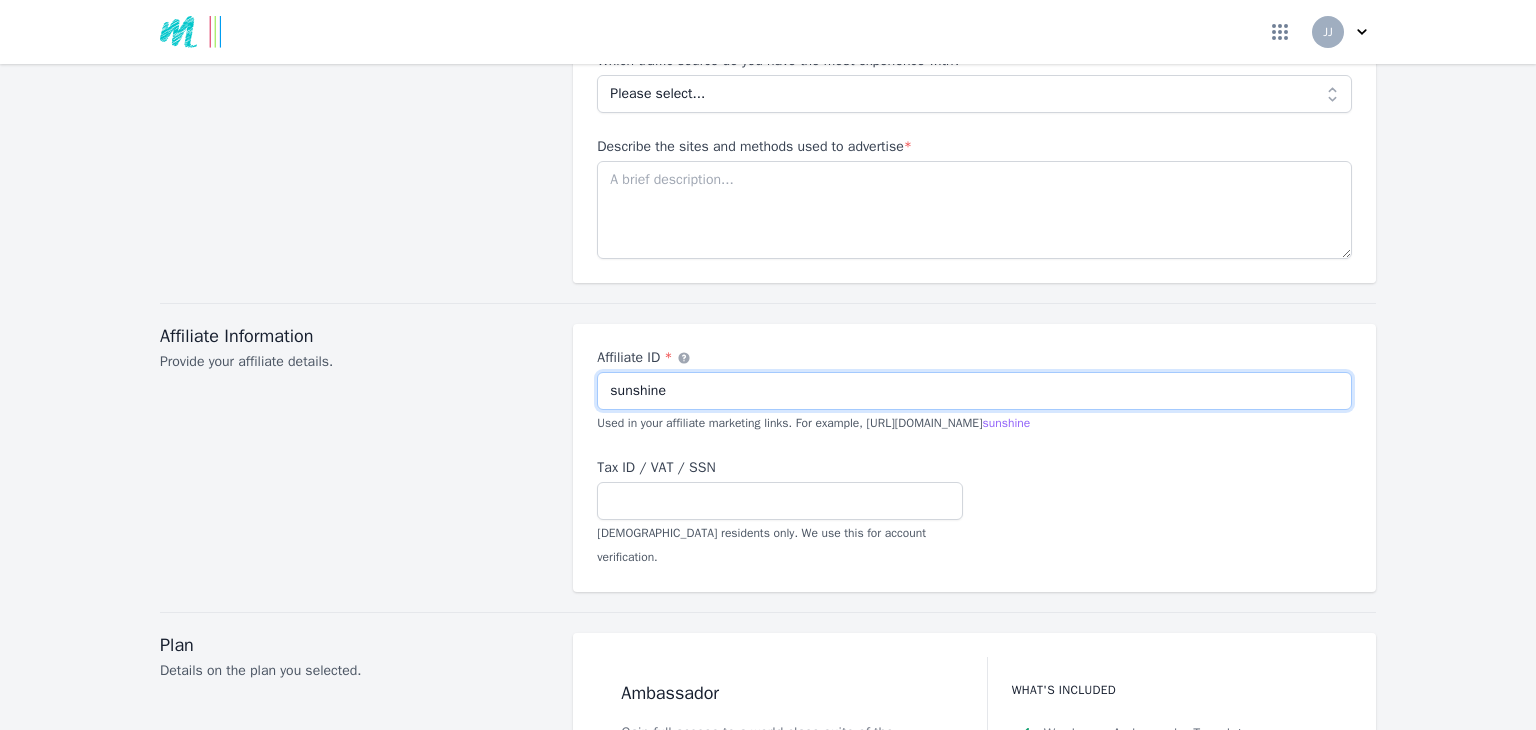 type on "sunshine" 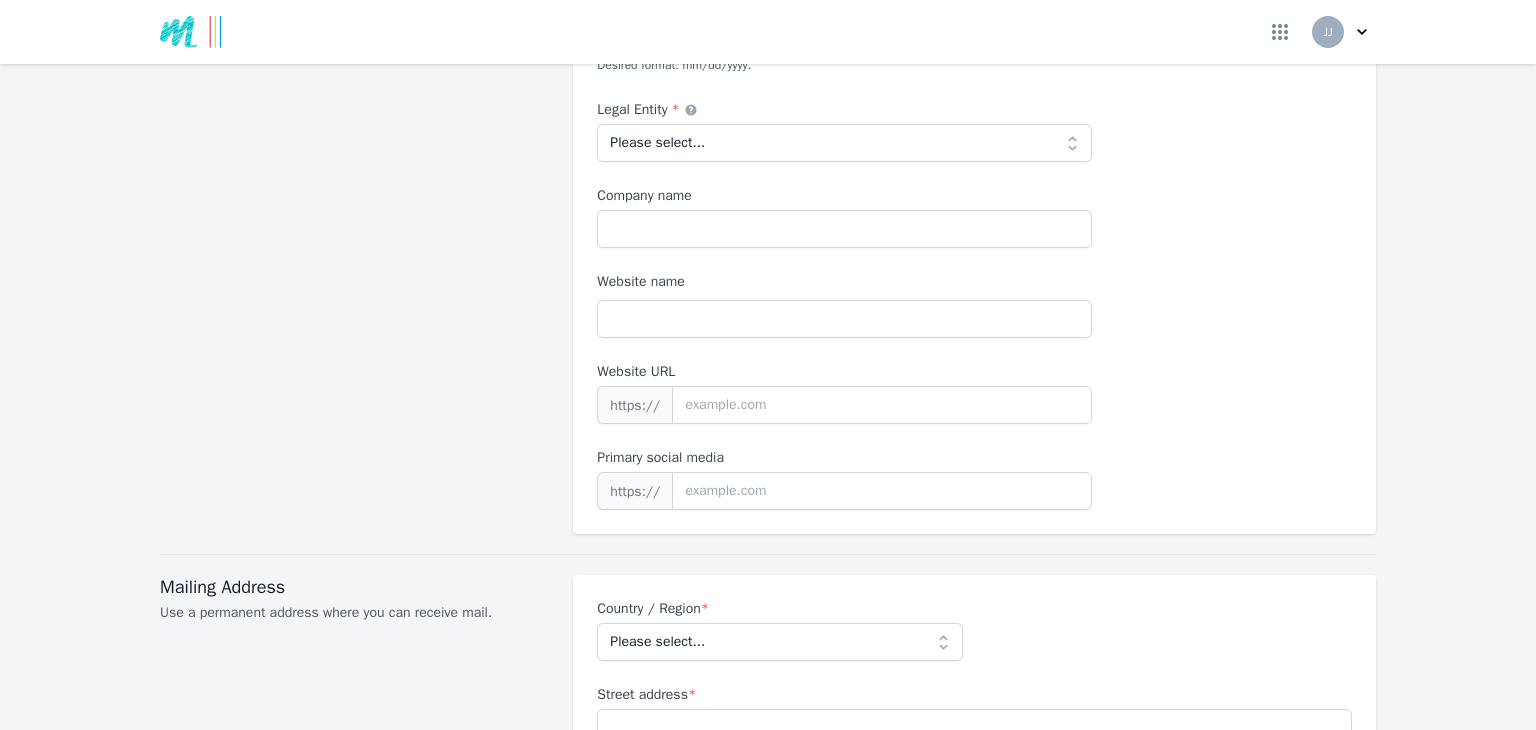 scroll, scrollTop: 0, scrollLeft: 0, axis: both 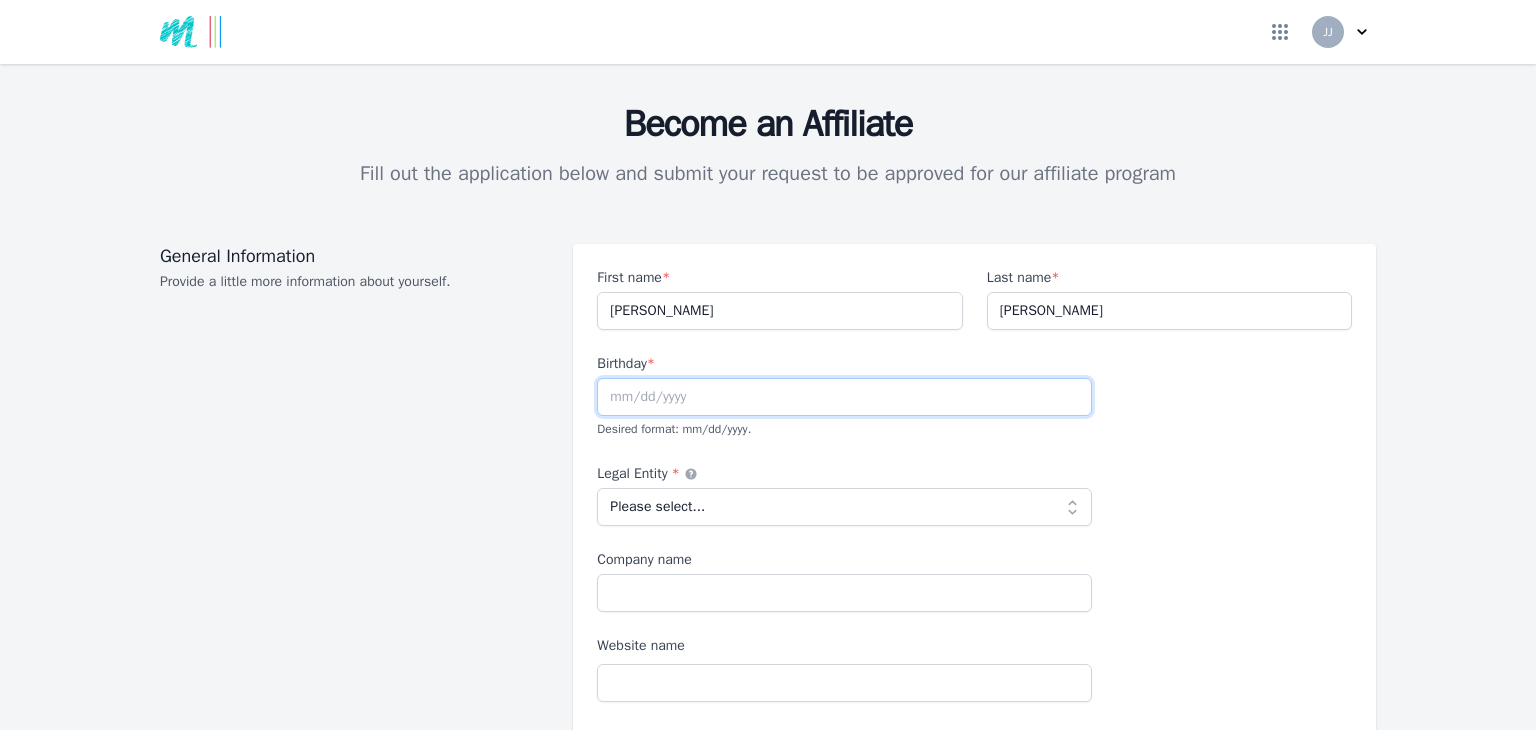 click at bounding box center (844, 397) 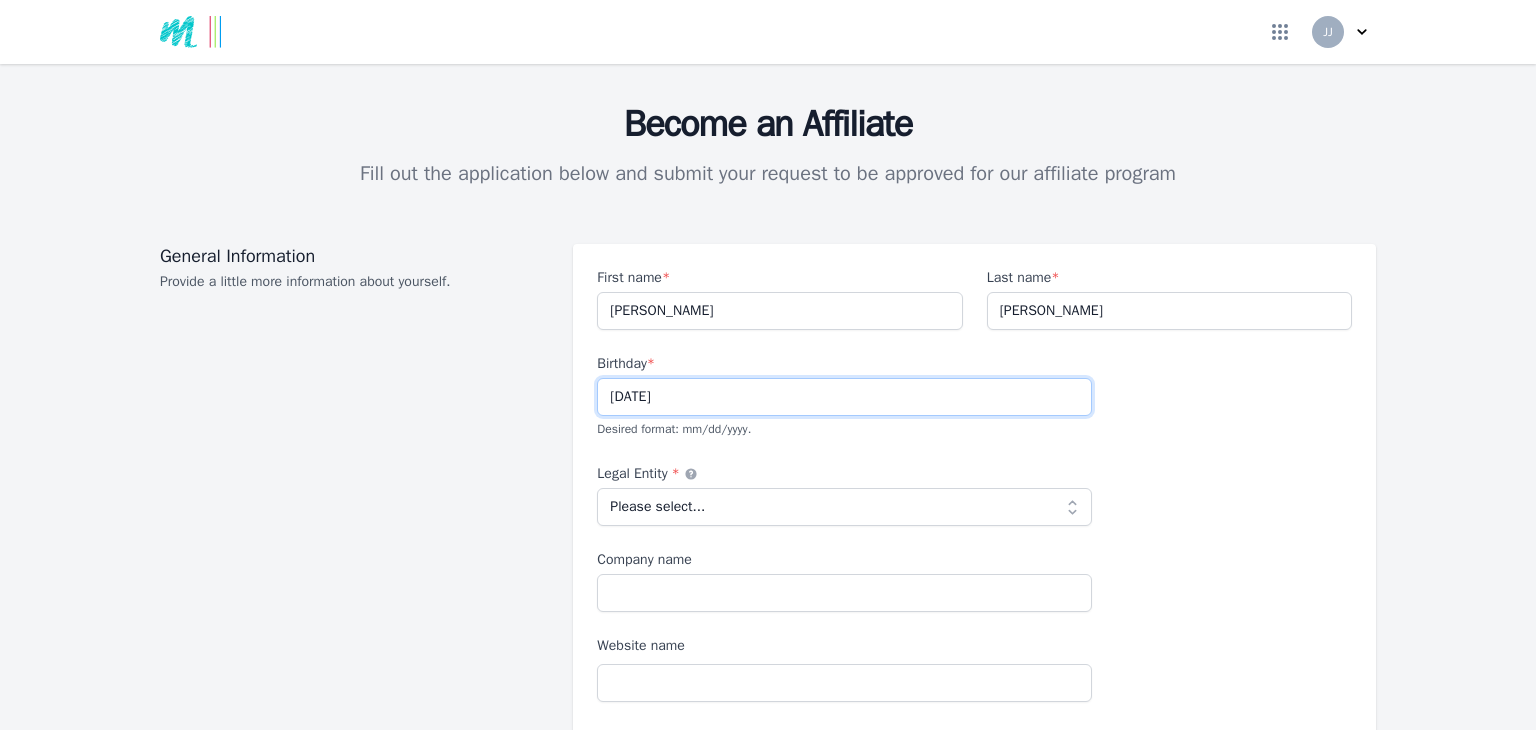 type on "06/04/1960" 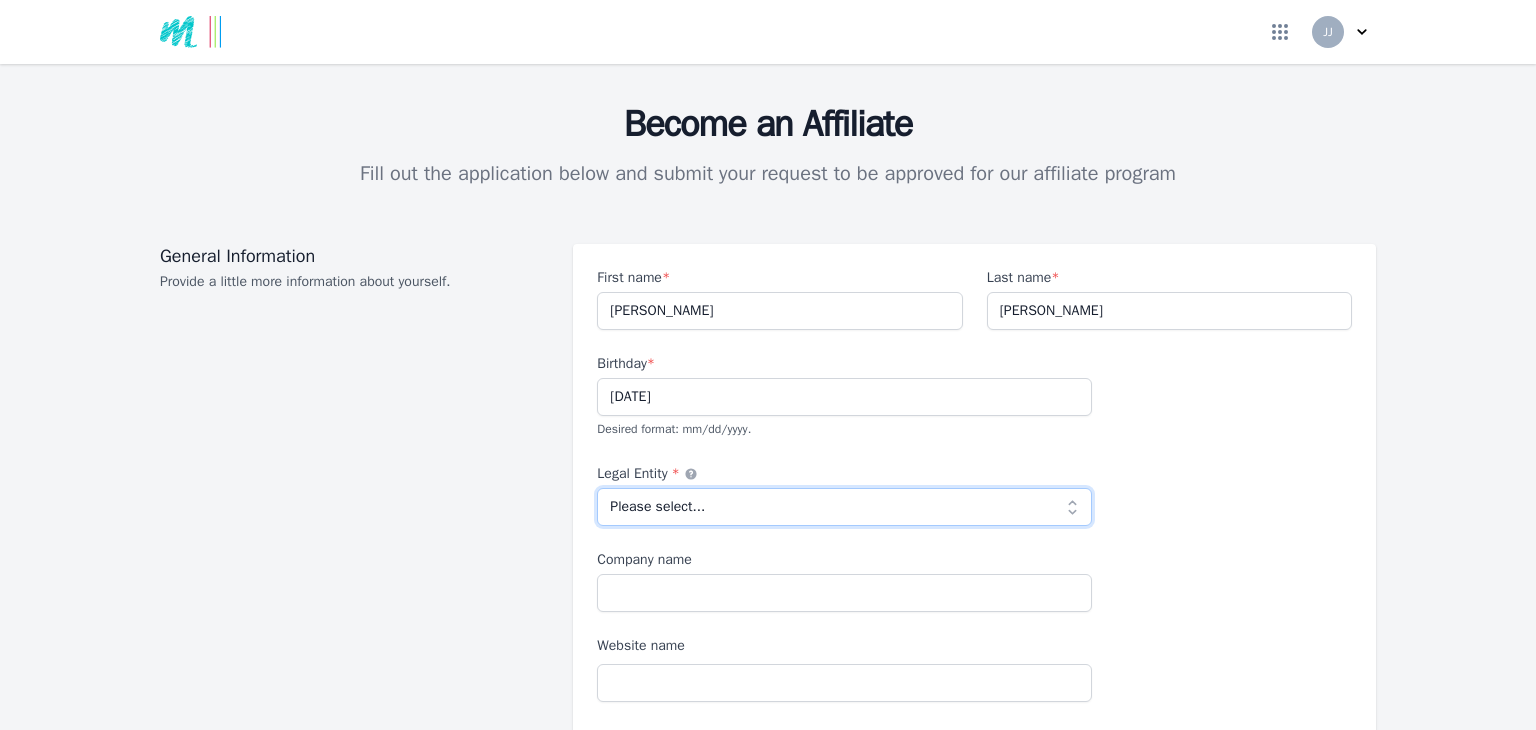 click on "Please select...   Individual   Partnership   Corporation   Sole Proprietorship   Foreign   LLC   LLP   Non profit   Other" at bounding box center [844, 507] 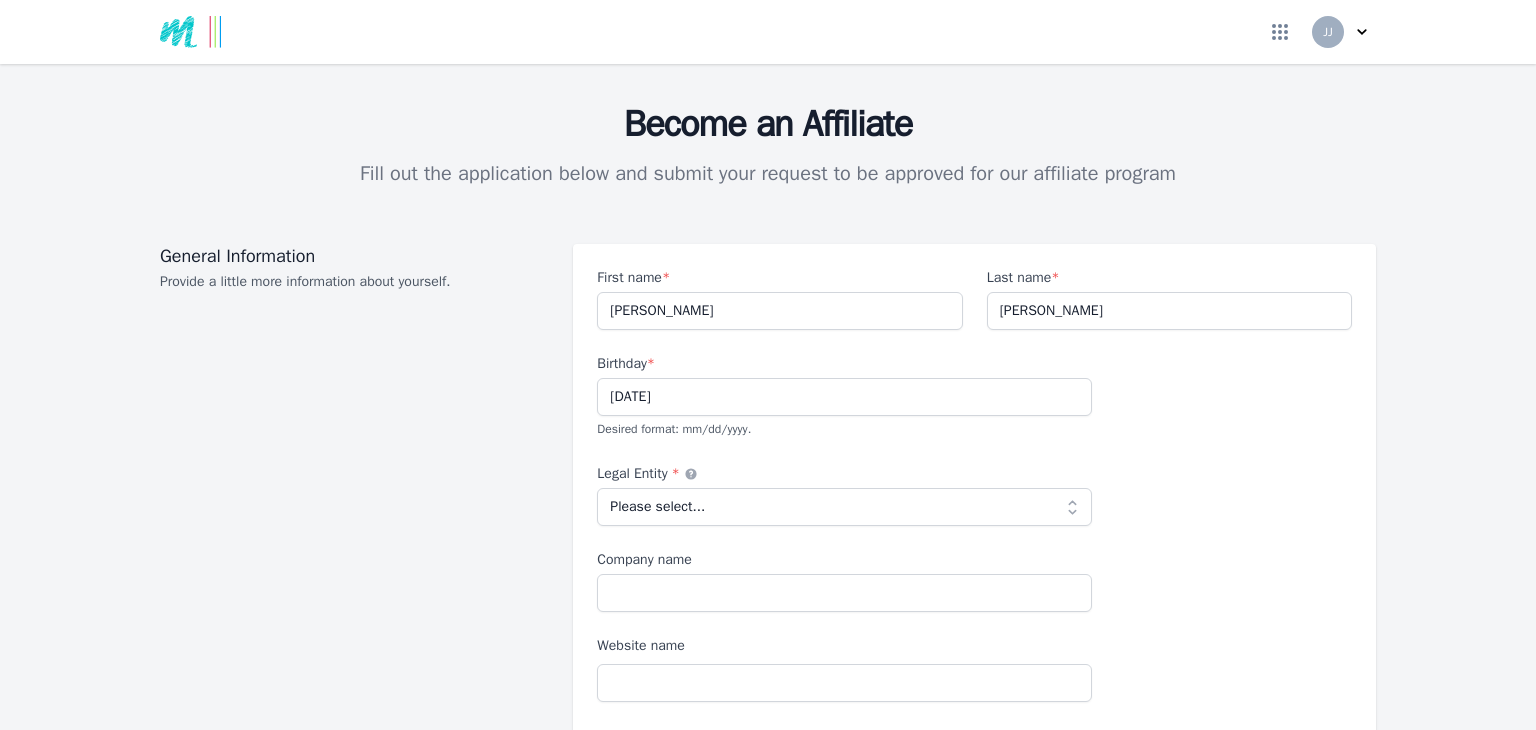 click on "Become an Affiliate
Fill out the application below and submit your request to be approved for our affiliate program
General Information   Provide a little more information about yourself.   First name  *   Jill     Last name  *   James     Birthday  *   06/04/1960   Desired format: mm/dd/yyyy.     Legal Entity  *   An individual, company, or organization   Please select...   Individual   Partnership   Corporation   Sole Proprietorship   Foreign   LLC   LLP   Non profit   Other     Company name       Website name       Website URL
https://
Primary social media
https://
Mailing Address   Use a permanent address where you can receive mail.   Country / Region  *   Please select...   Afghanistan Albania Algeria American Samoa Andorra Angola Anguilla Antarctica Antigua and Barbuda Argentina Armenia Aruba Australia Austria Azerbaijan Bahamas Bahrain Belarus" at bounding box center [768, 1772] 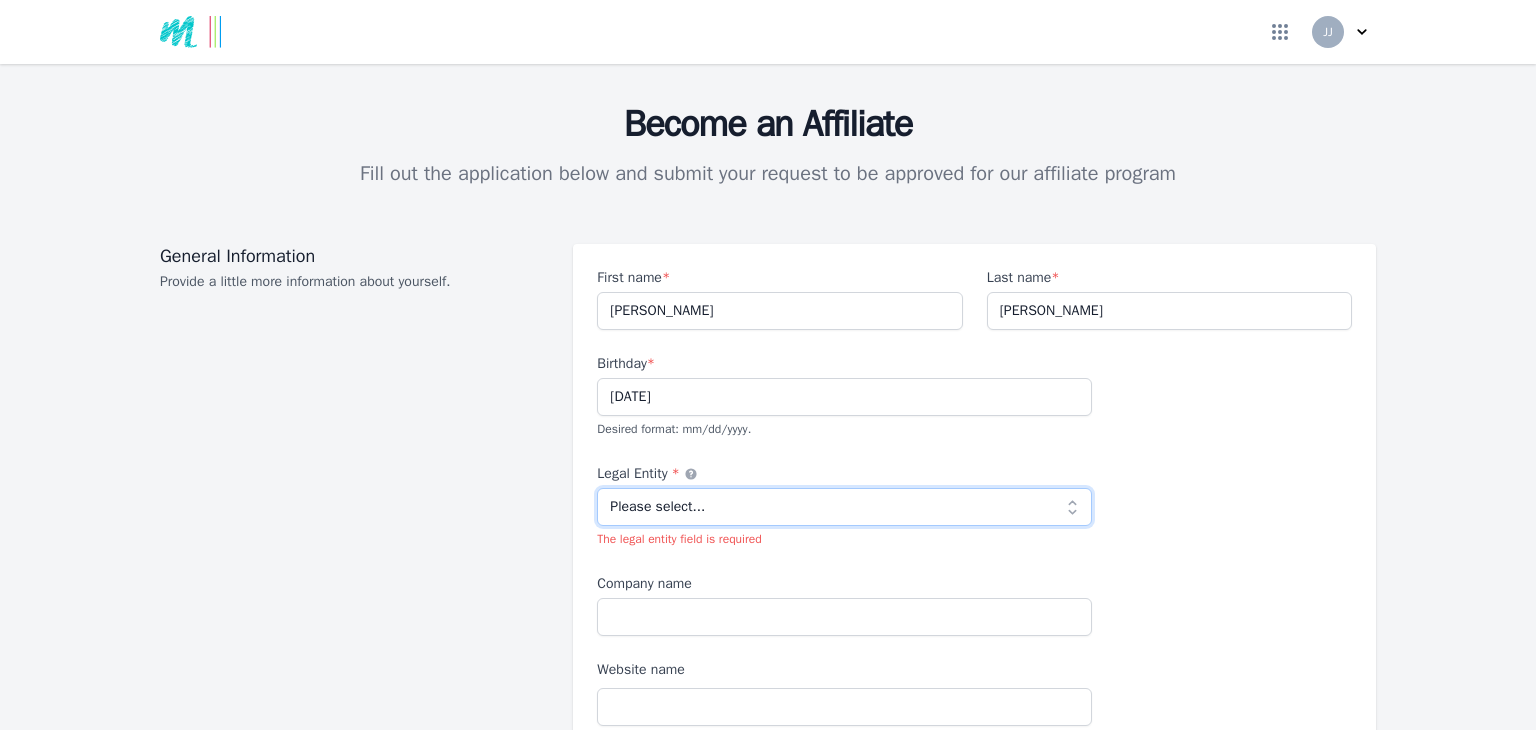 click on "Please select...   Individual   Partnership   Corporation   Sole Proprietorship   Foreign   LLC   LLP   Non profit   Other" at bounding box center [844, 507] 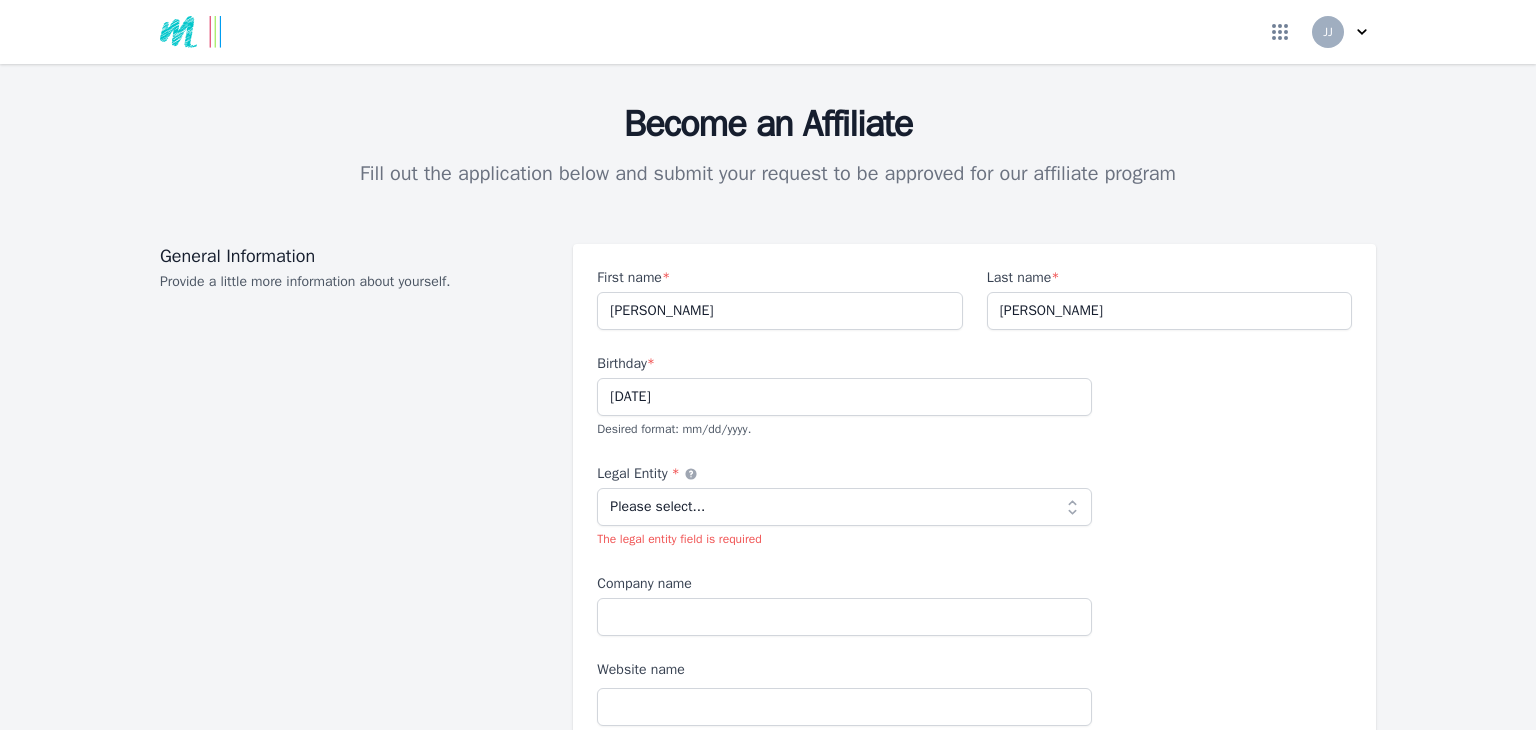 click on "Become an Affiliate" at bounding box center [768, 124] 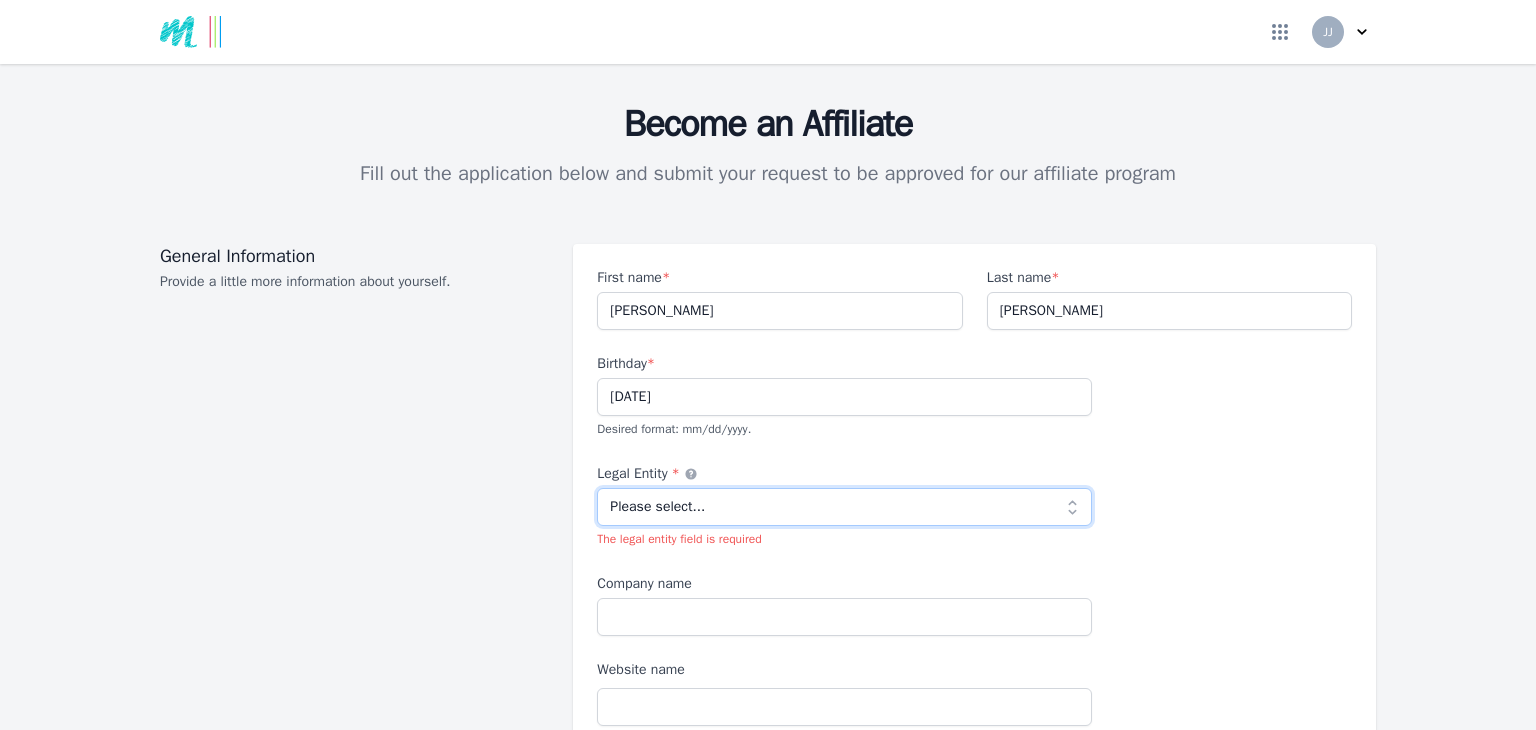 click on "Please select...   Individual   Partnership   Corporation   Sole Proprietorship   Foreign   LLC   LLP   Non profit   Other" at bounding box center [844, 507] 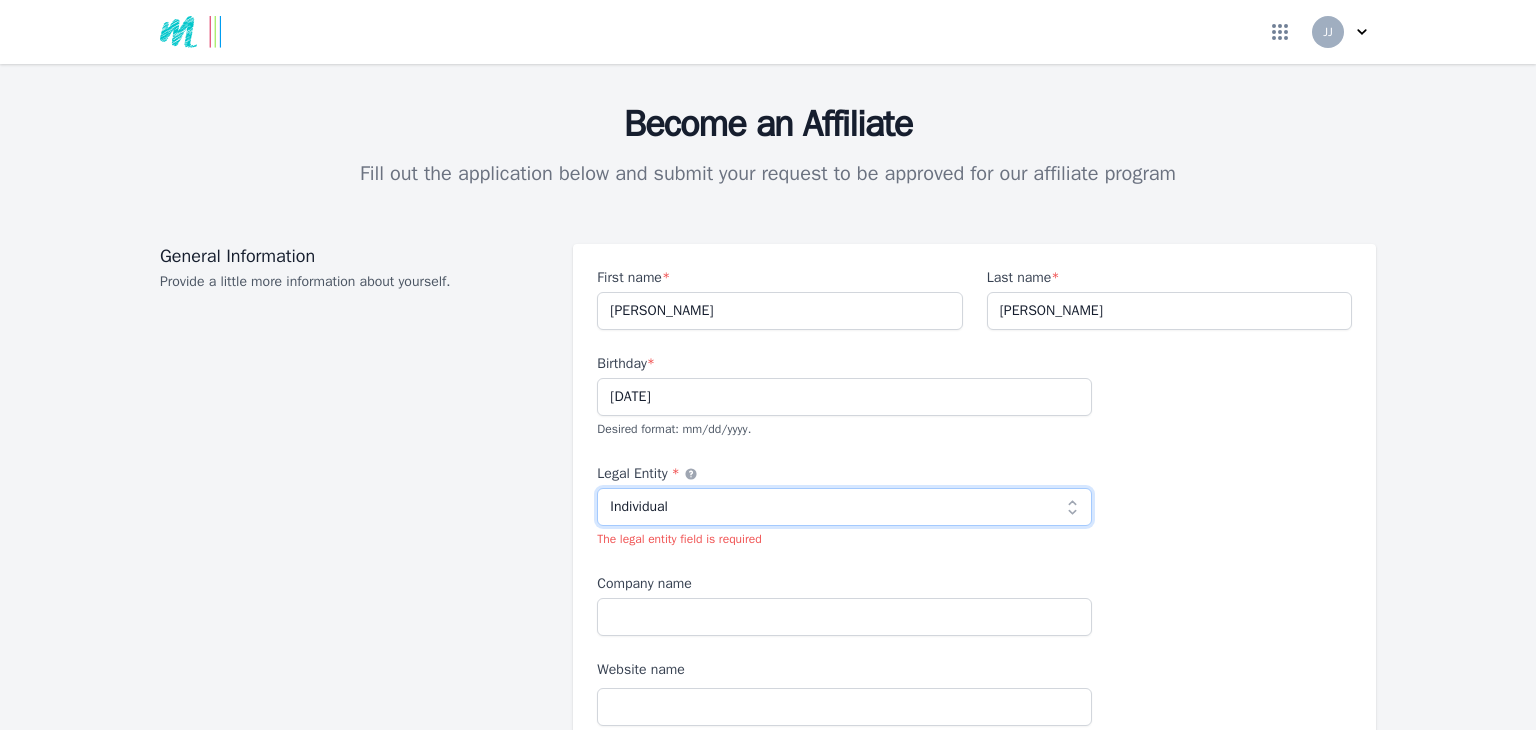 click on "Please select...   Individual   Partnership   Corporation   Sole Proprietorship   Foreign   LLC   LLP   Non profit   Other" at bounding box center (844, 507) 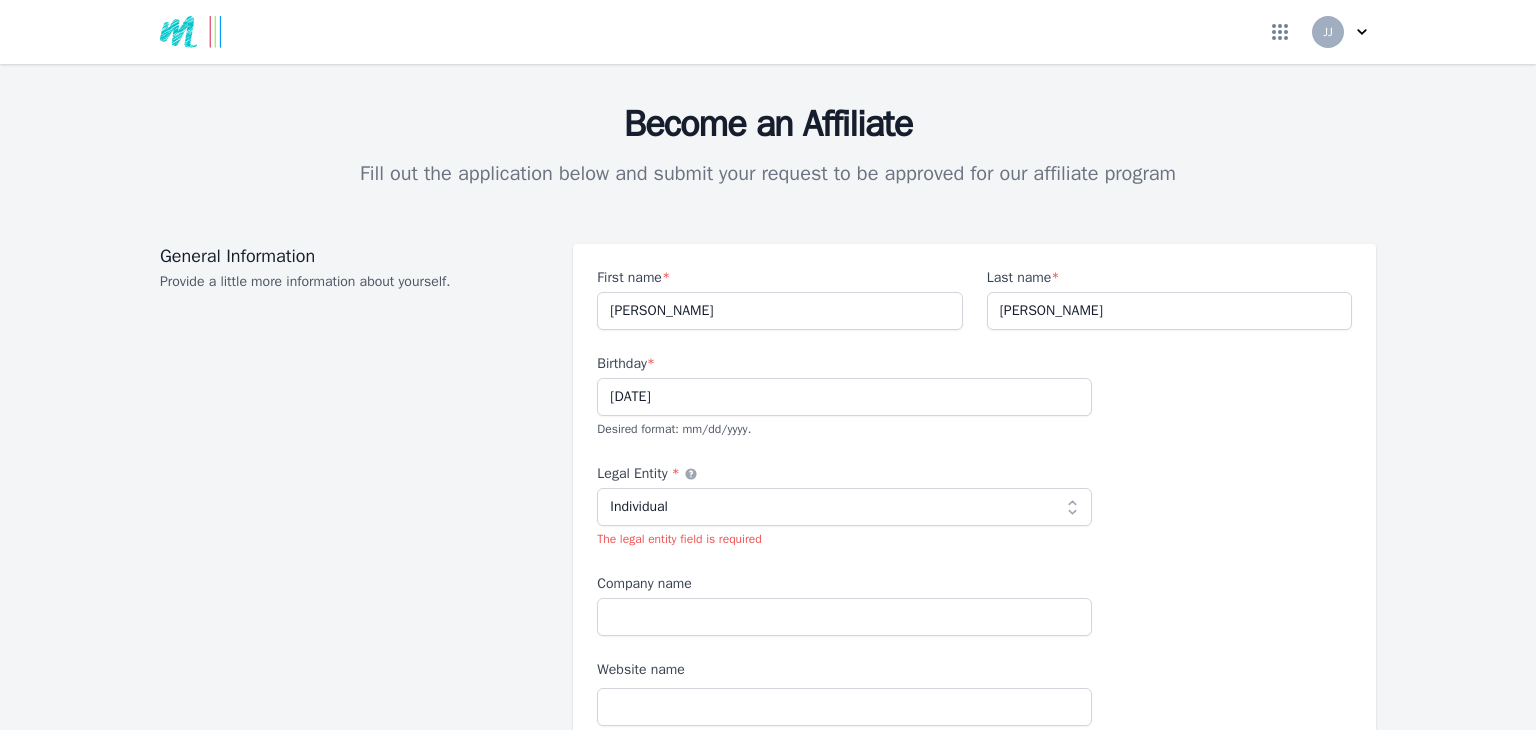 click on "First name  *   Jill     Last name  *   James     Birthday  *   06/04/1960   Desired format: mm/dd/yyyy.     Legal Entity  *   An individual, company, or organization   Please select...   Individual   Partnership   Corporation   Sole Proprietorship   Foreign   LLC   LLP   Non profit   Other   The legal entity field is required   Company name       Website name       Website URL
https://
Primary social media
https://" at bounding box center [974, 583] 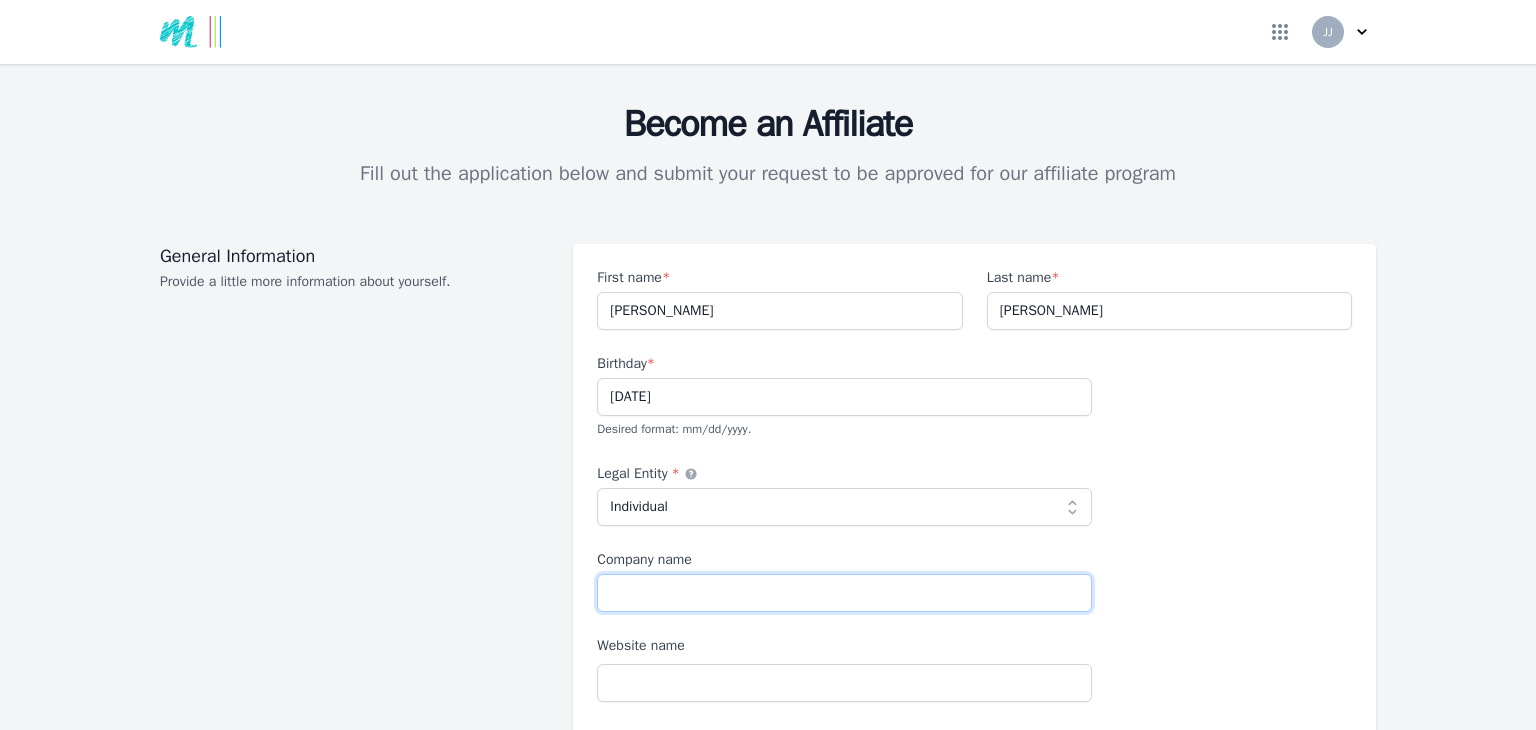 click on "Company name" at bounding box center [844, 593] 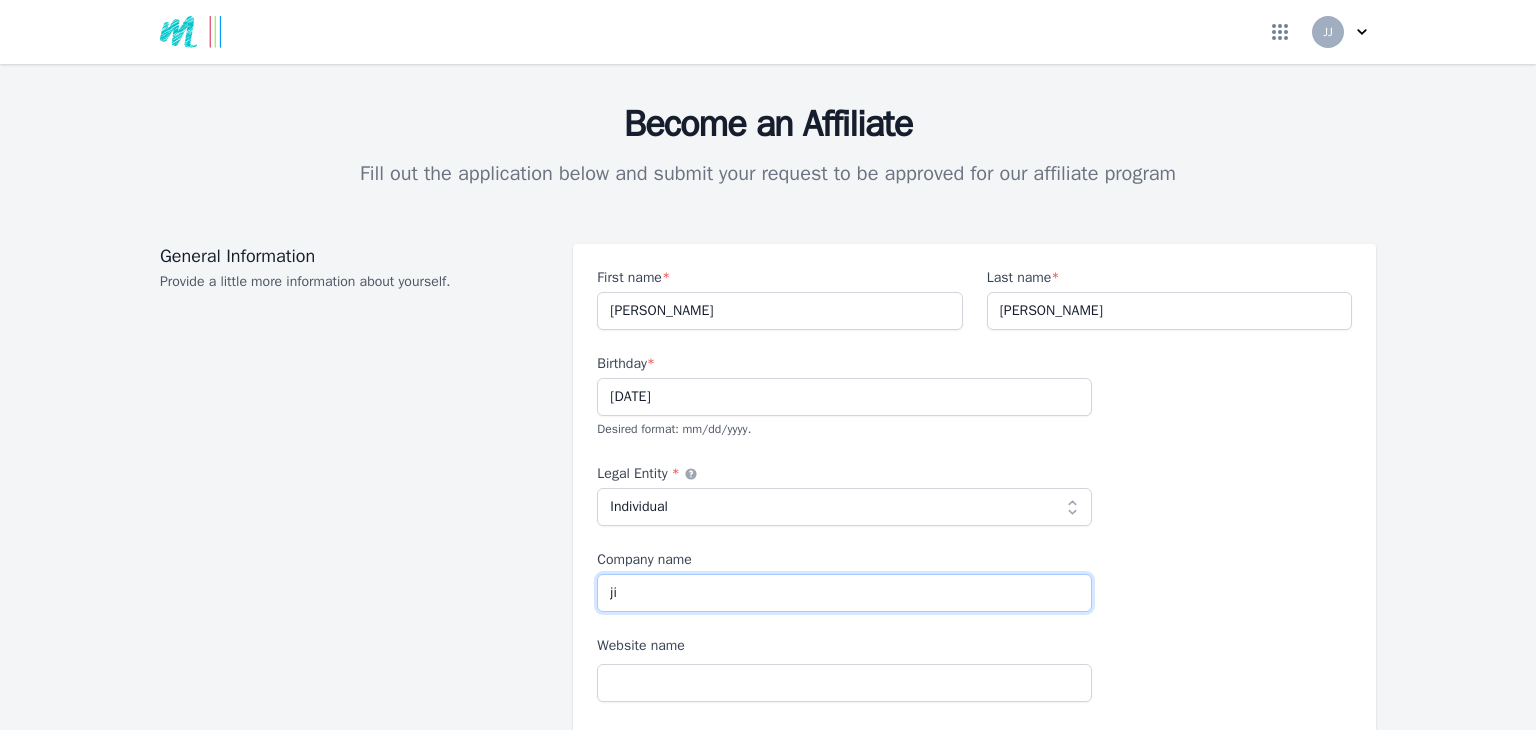 type on "j" 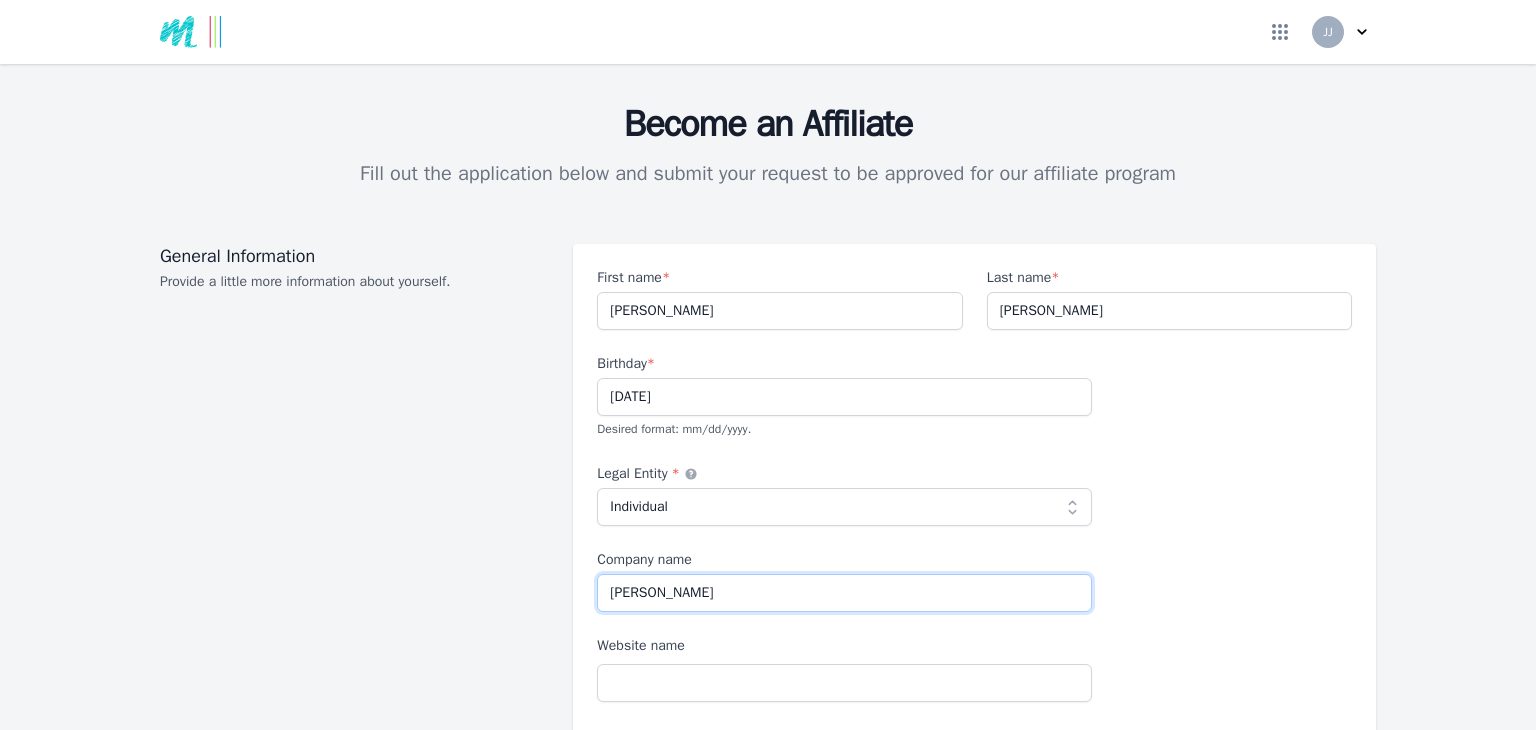 type on "[PERSON_NAME]" 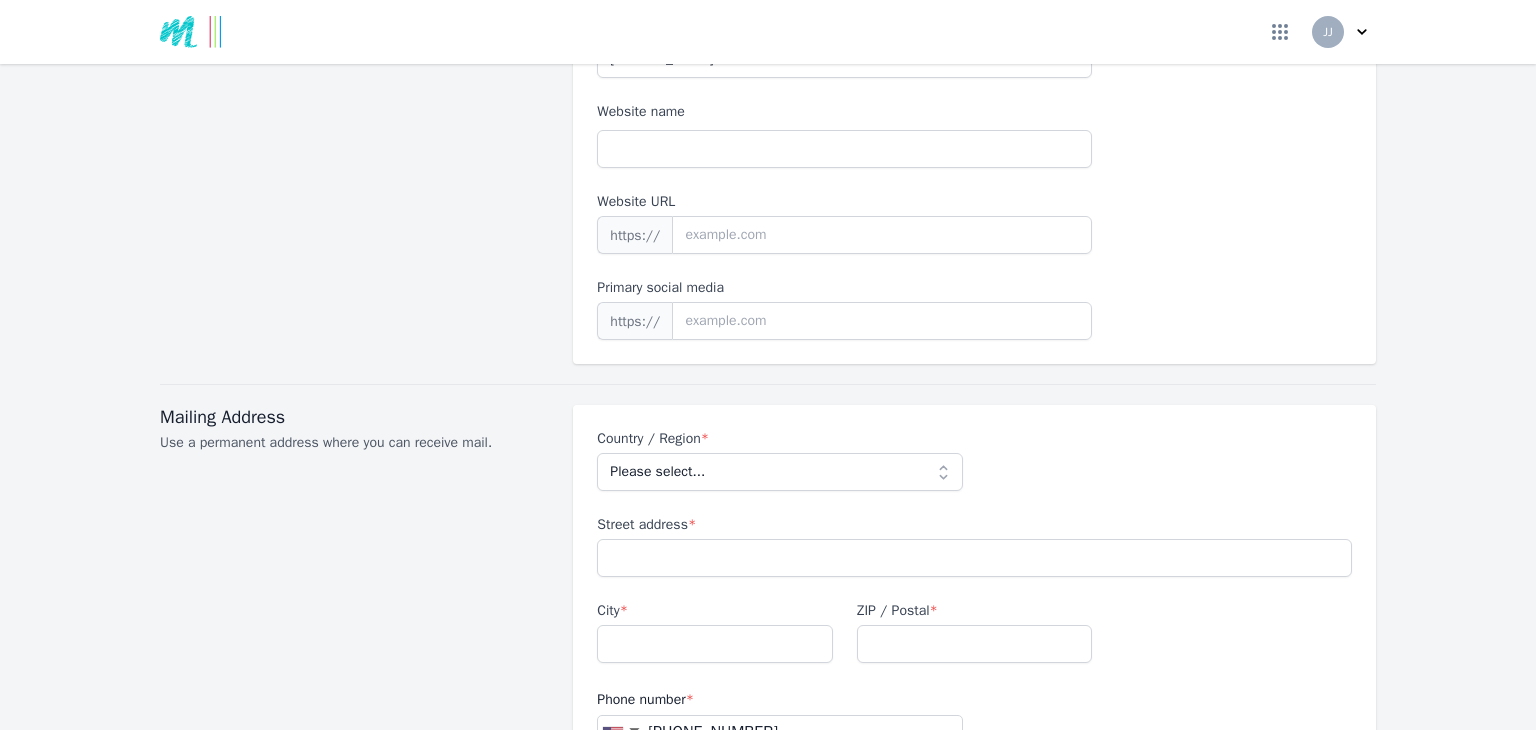 scroll, scrollTop: 543, scrollLeft: 0, axis: vertical 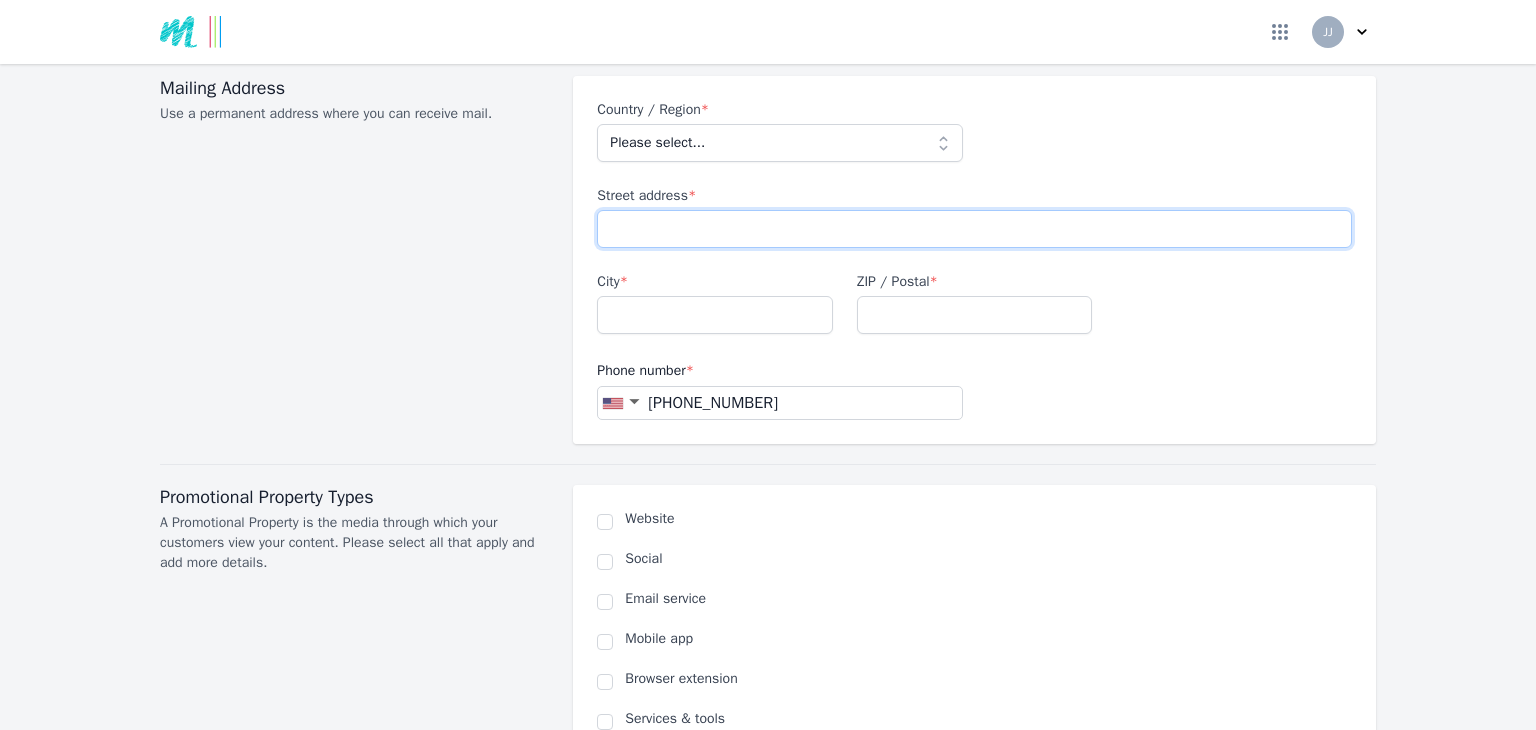 click on "Street address  *" at bounding box center [974, 229] 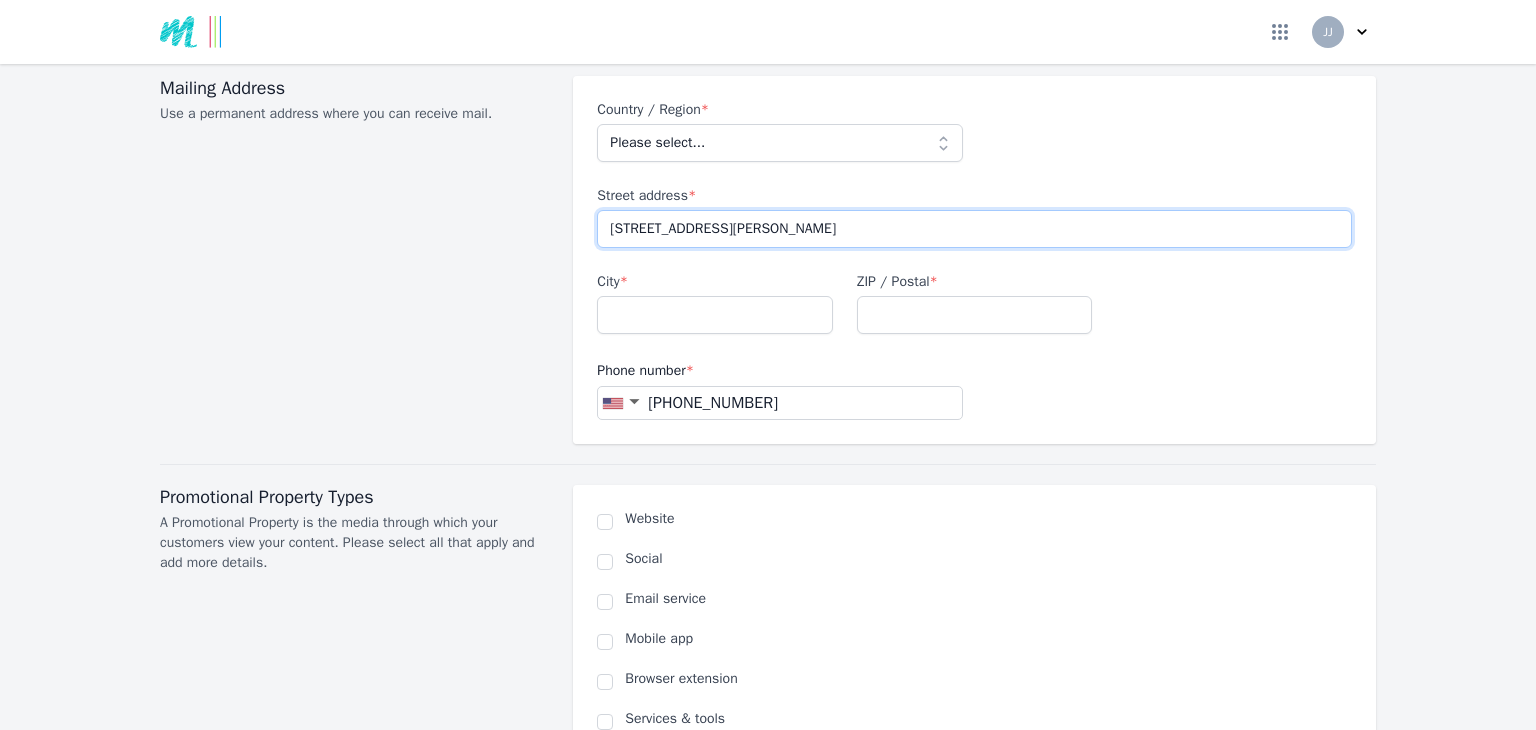type on "5400 Old Berryhill rd" 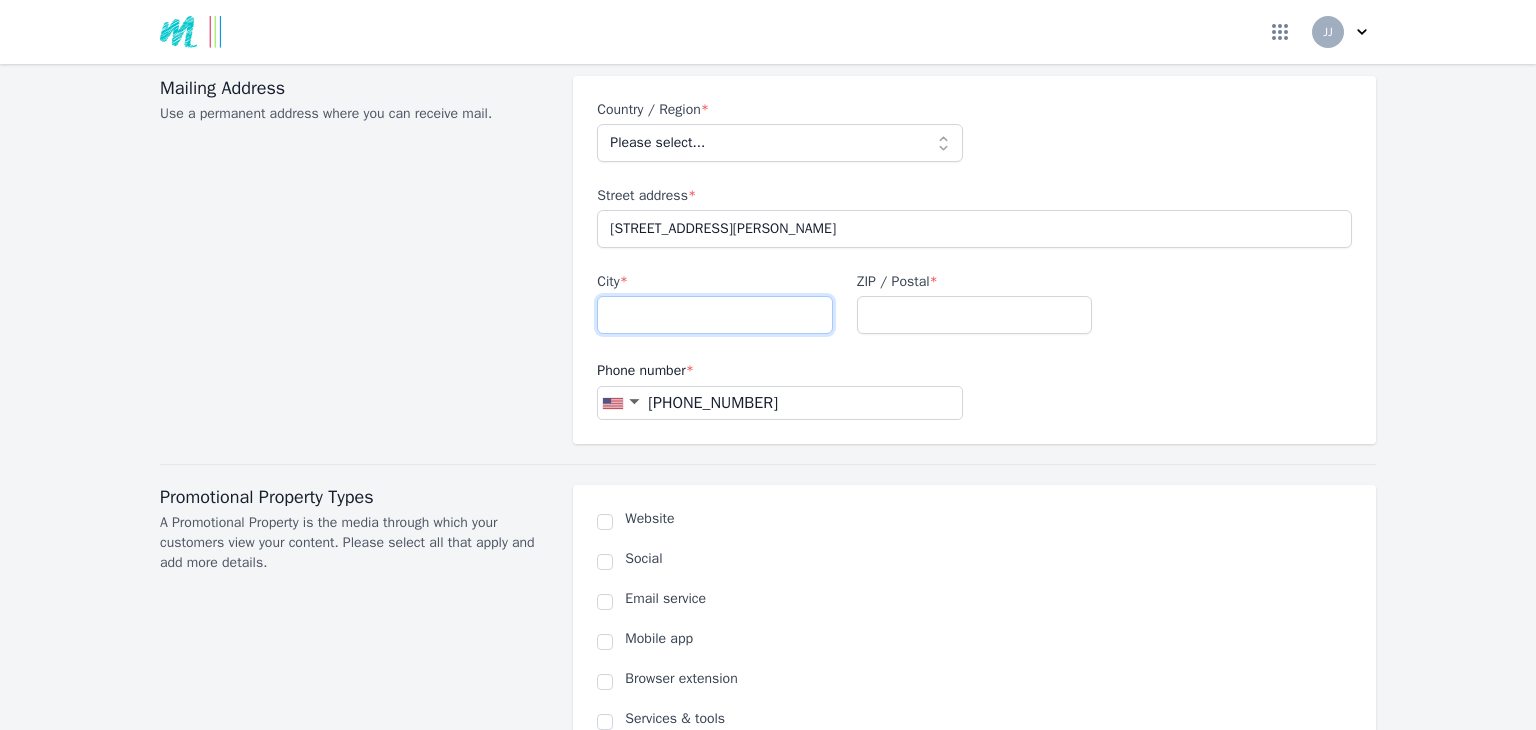 click on "City  *" at bounding box center (715, 315) 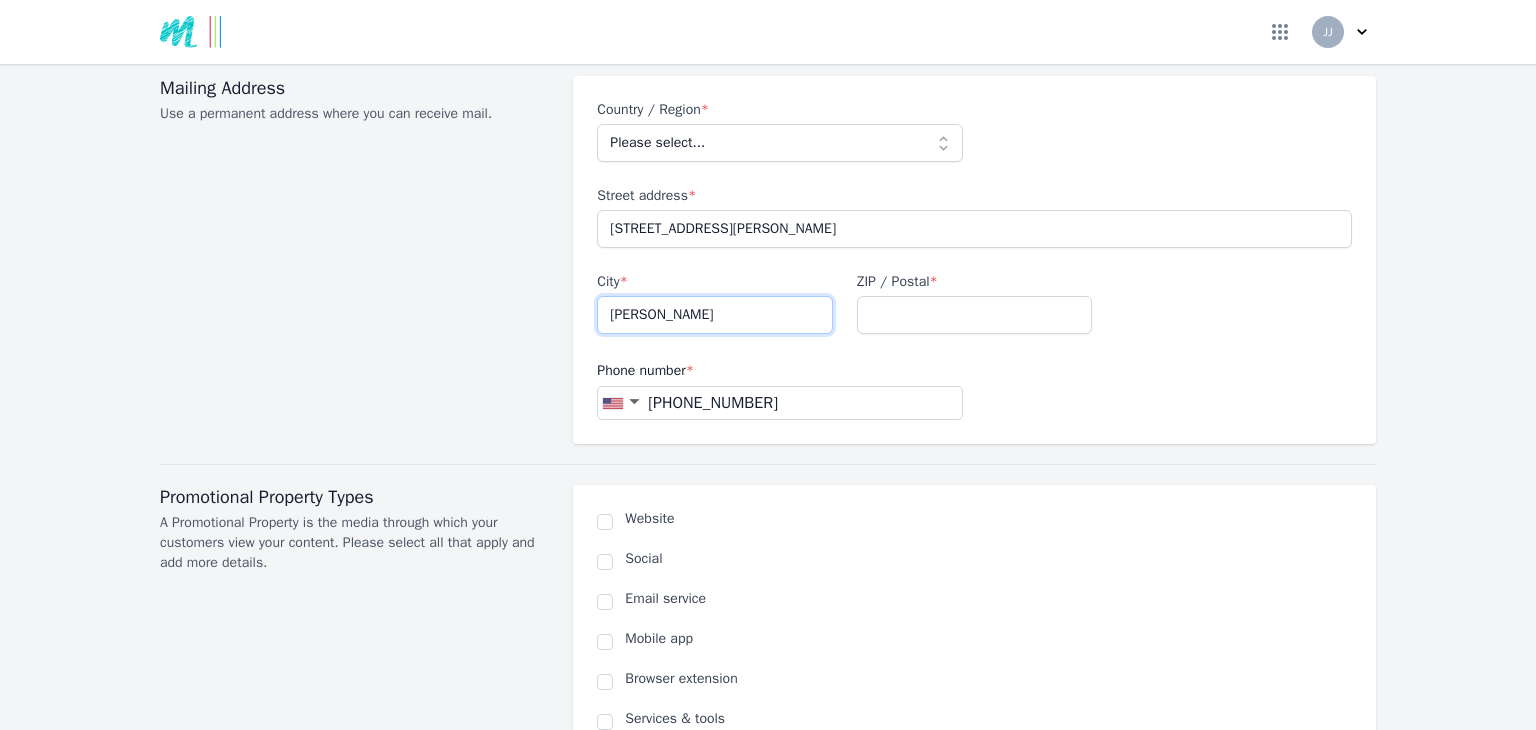 type on "Milton" 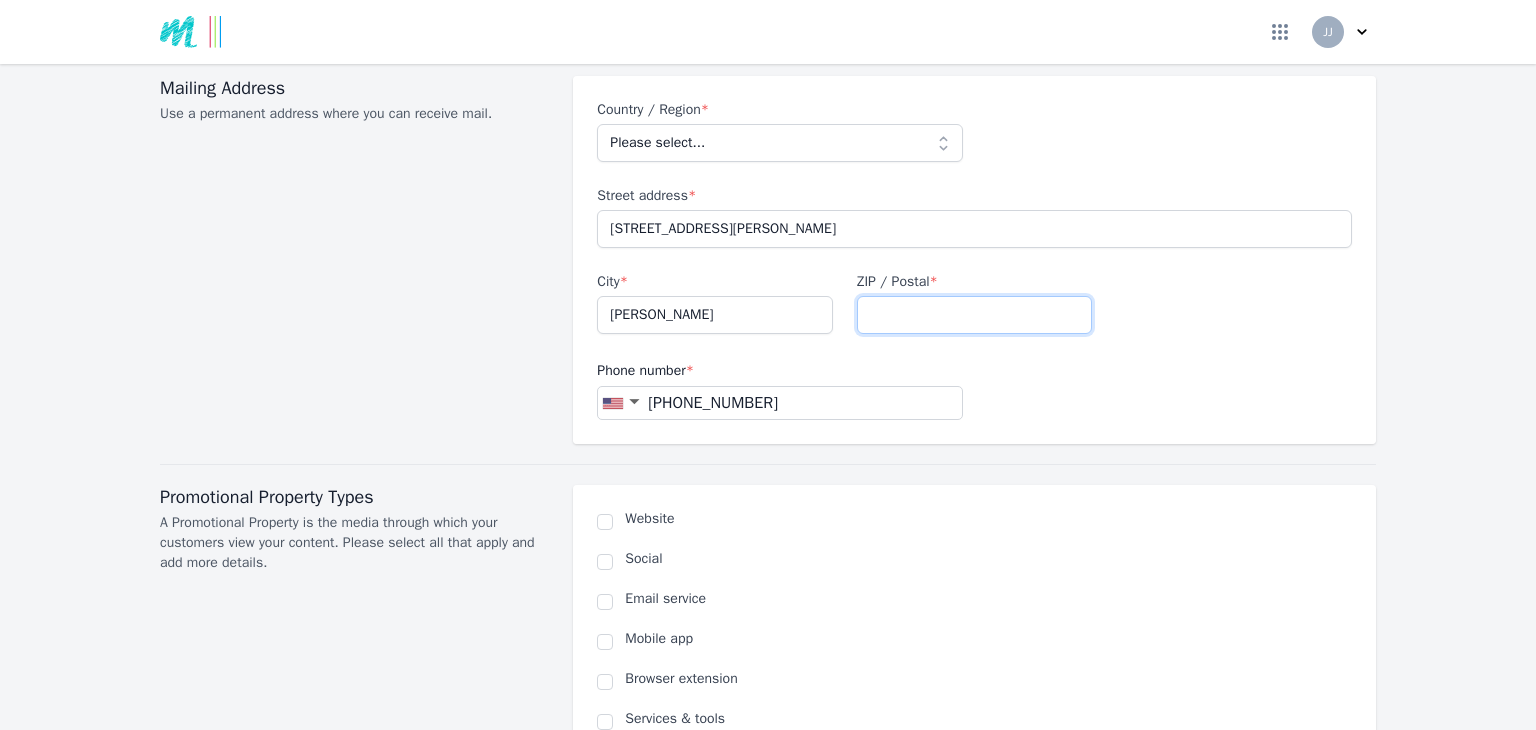 click on "ZIP / Postal  *" at bounding box center (975, 315) 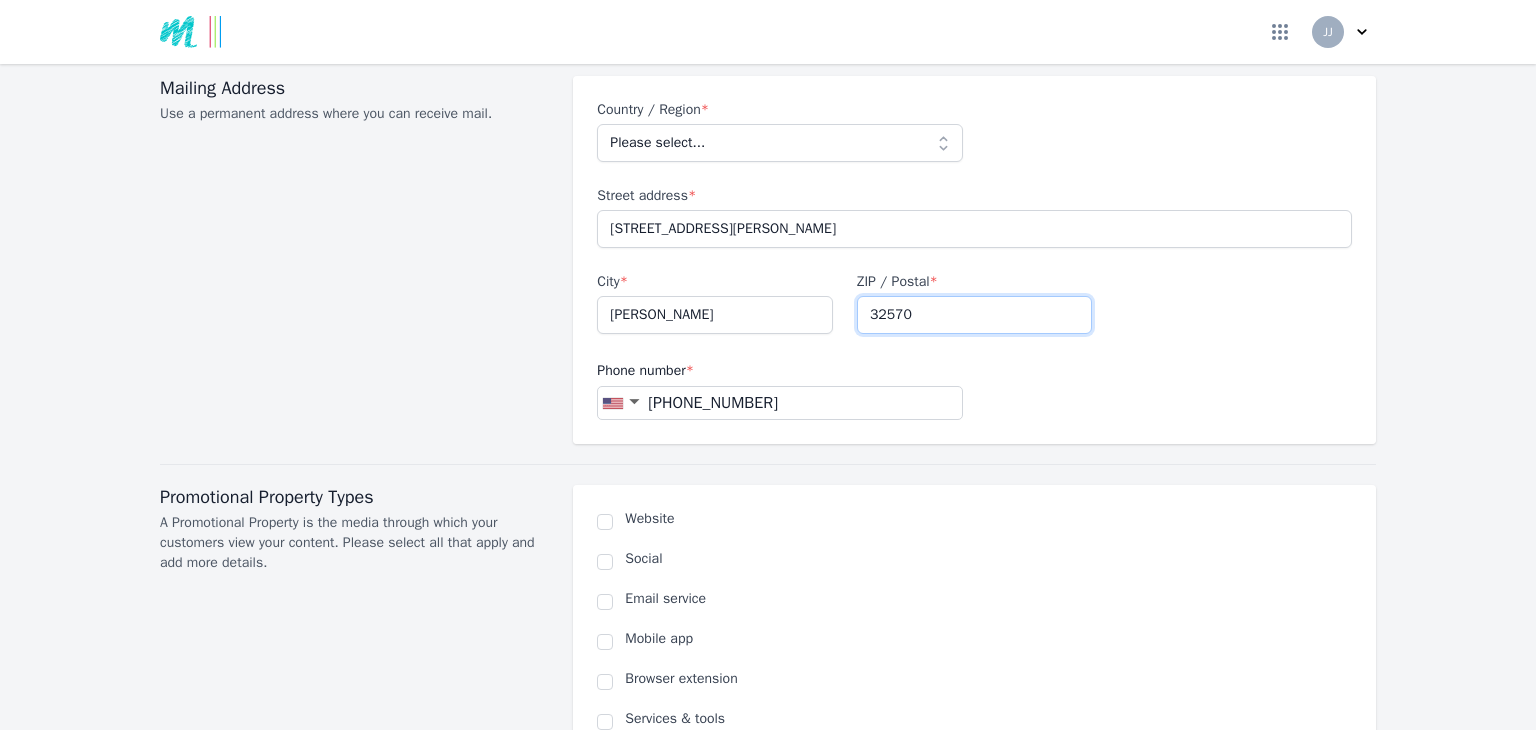 type on "32570" 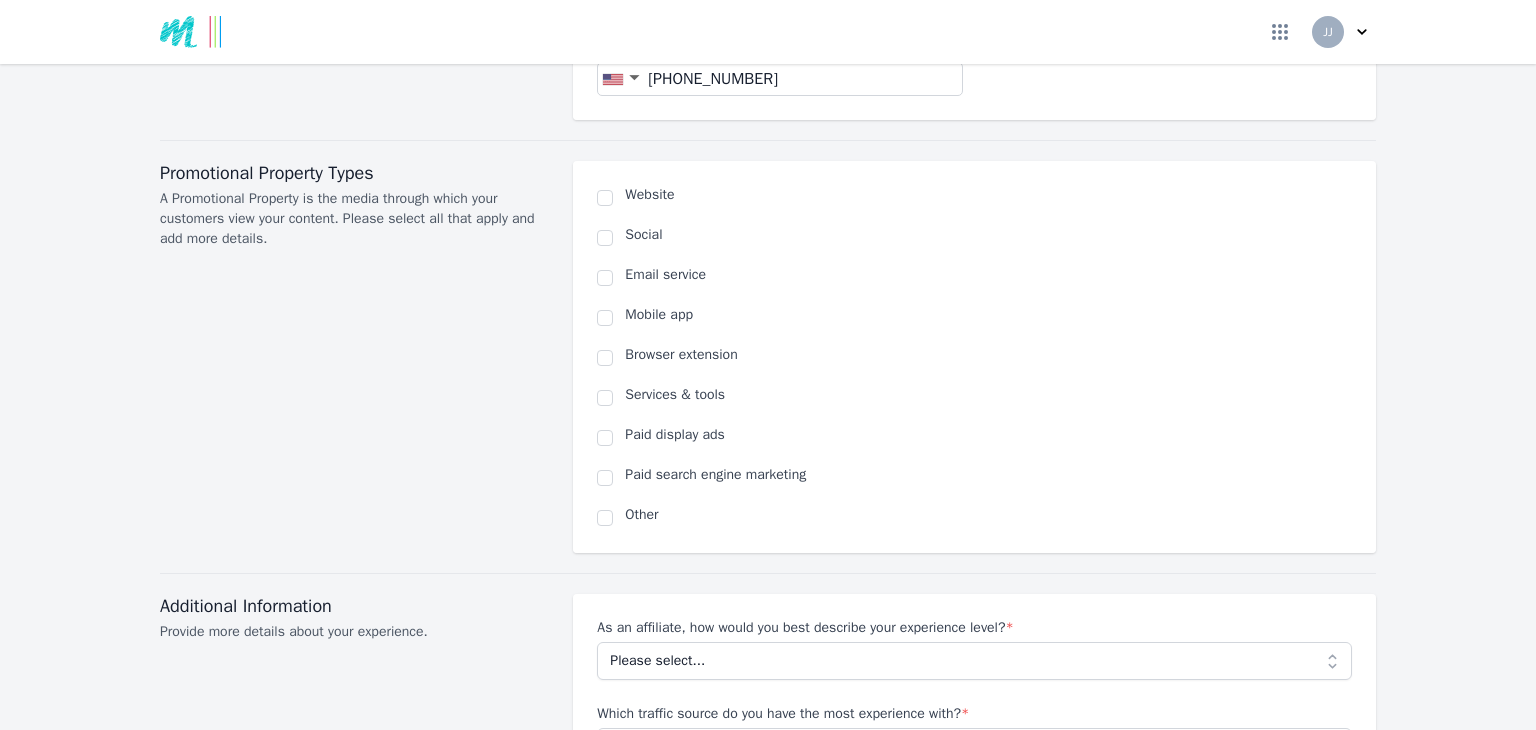scroll, scrollTop: 1196, scrollLeft: 0, axis: vertical 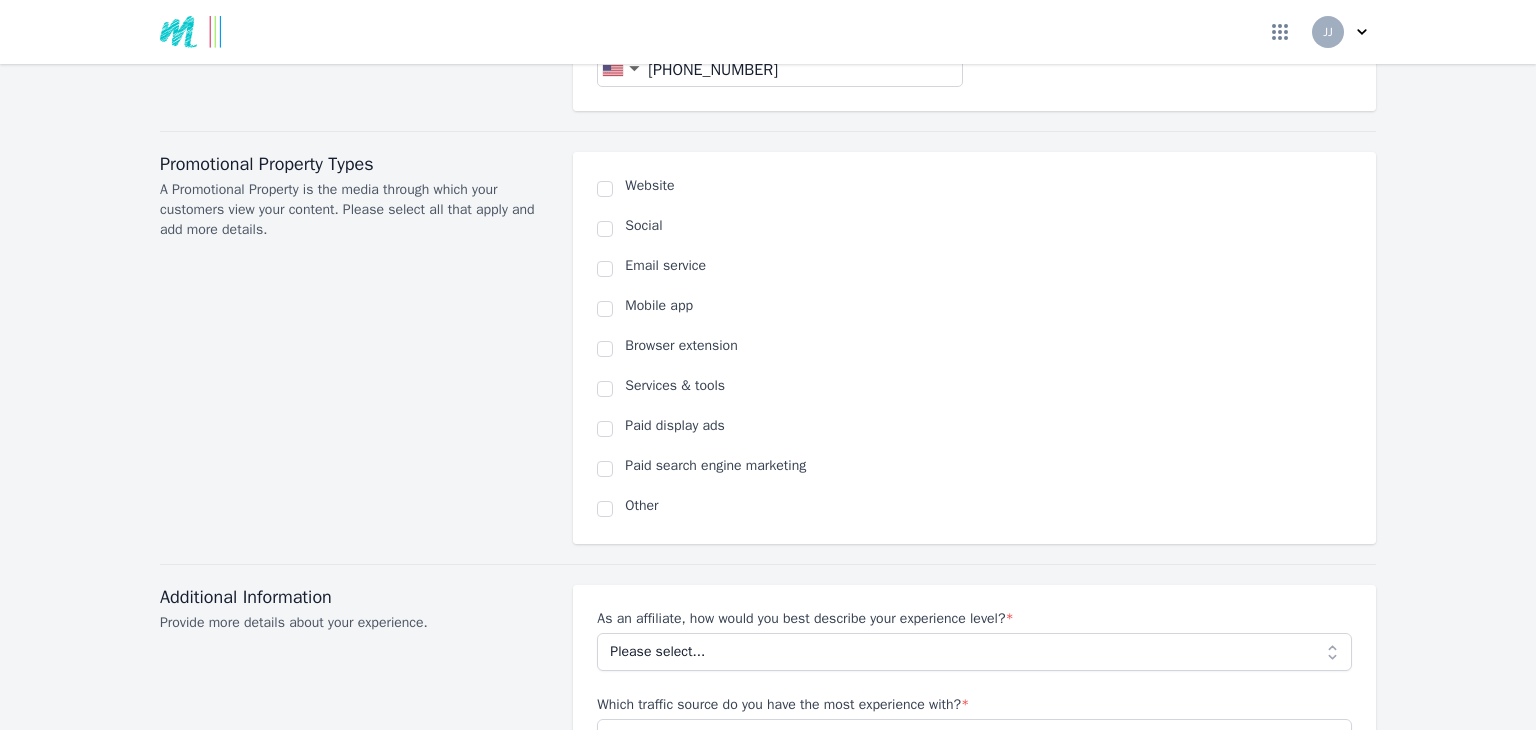click on "Email service" at bounding box center (988, 266) 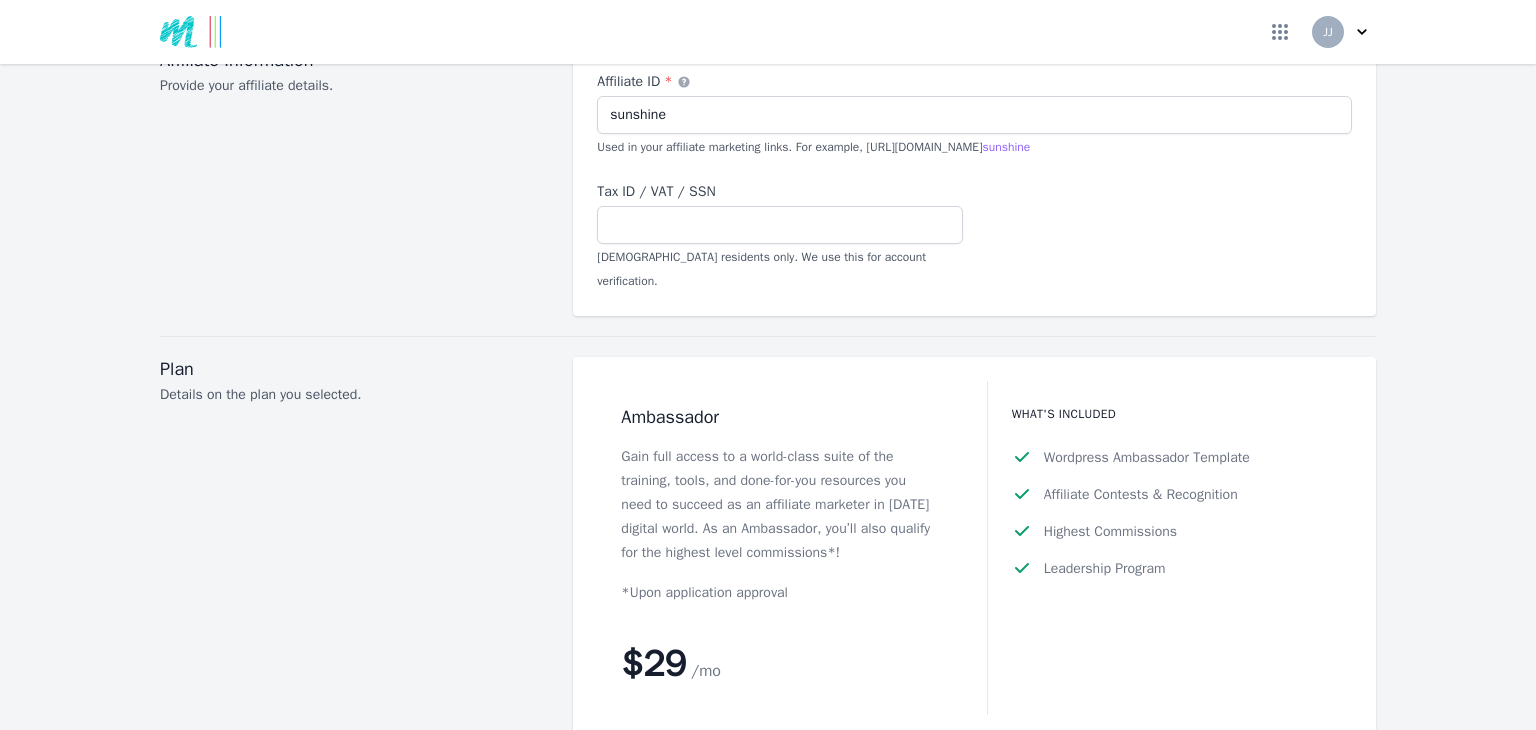 scroll, scrollTop: 2076, scrollLeft: 0, axis: vertical 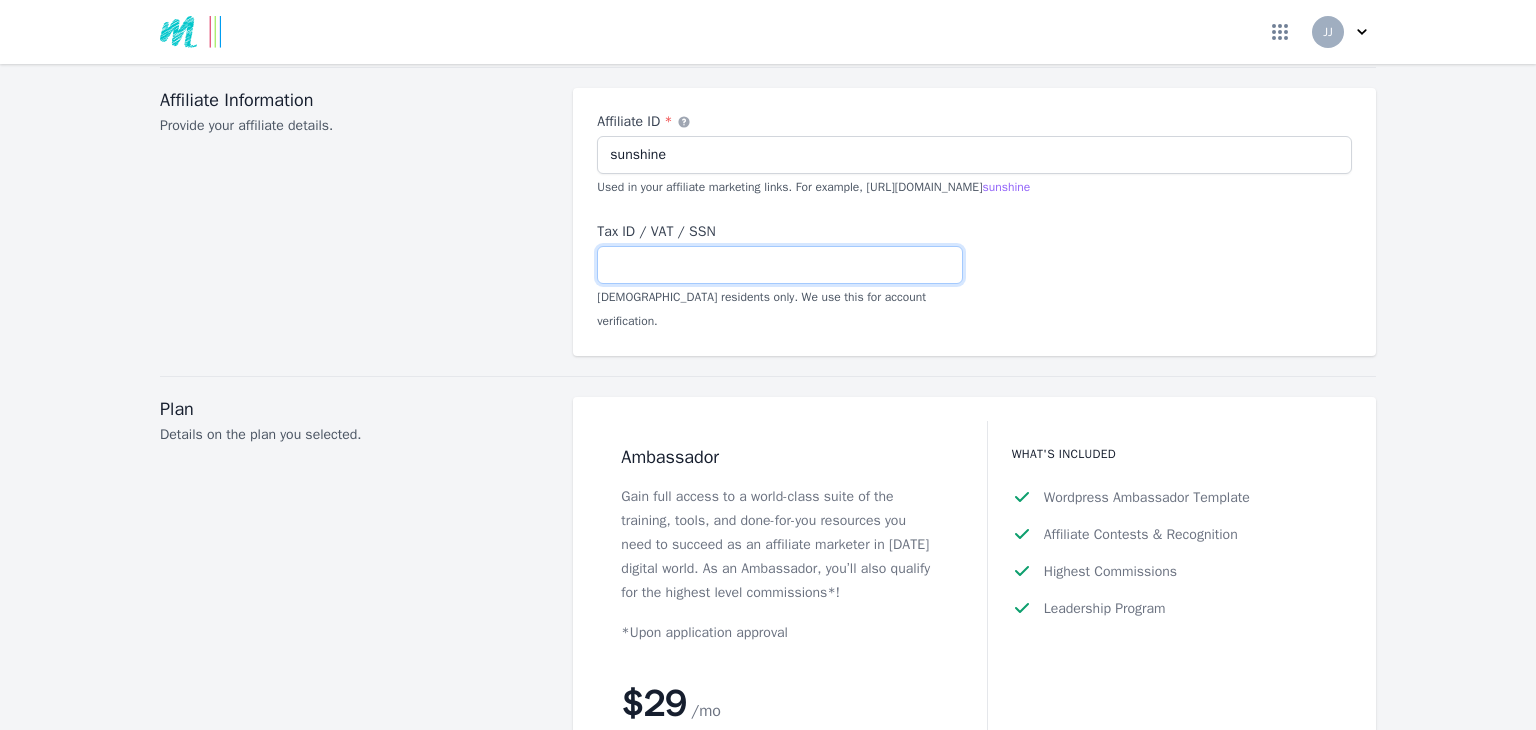 click on "Tax ID / VAT / SSN" at bounding box center (779, 265) 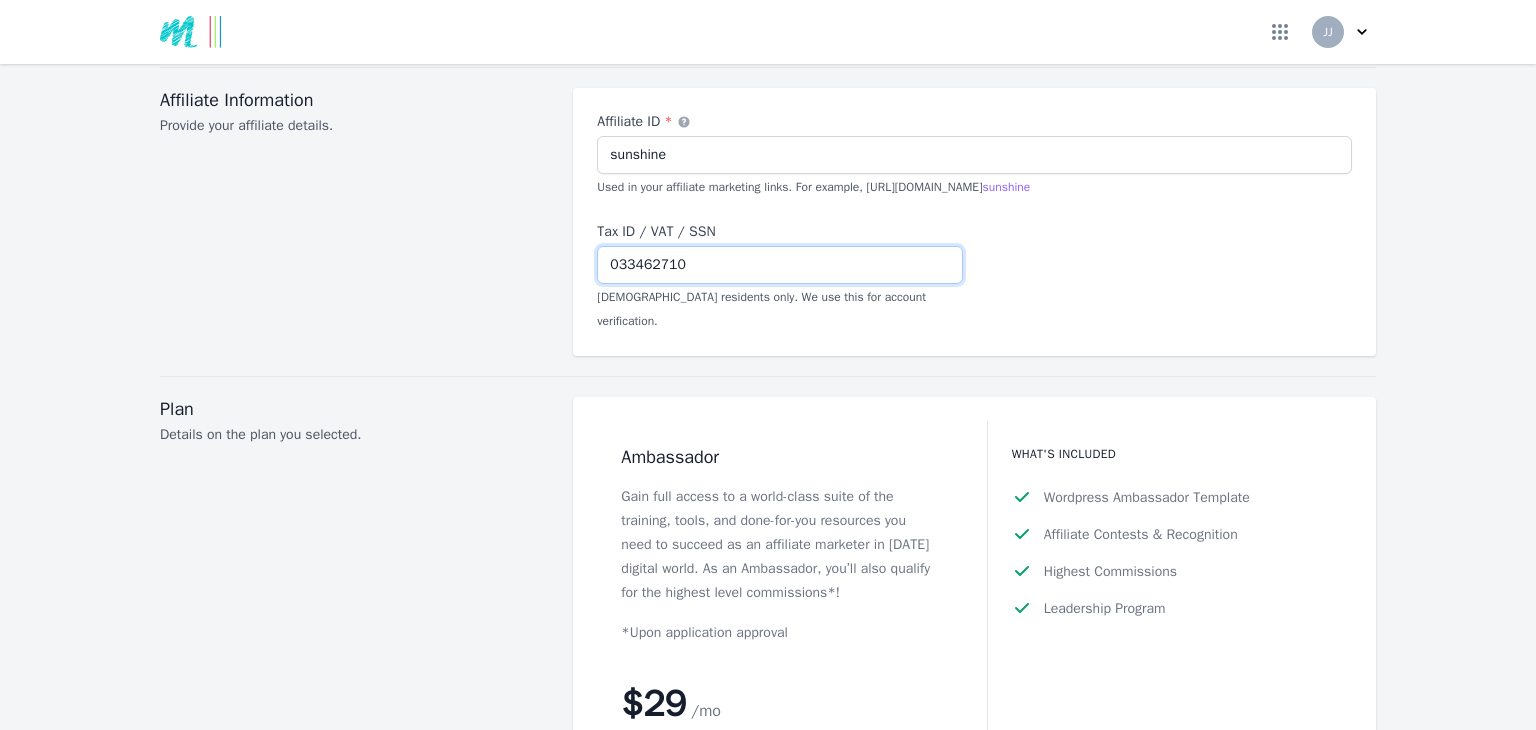 type on "033462710" 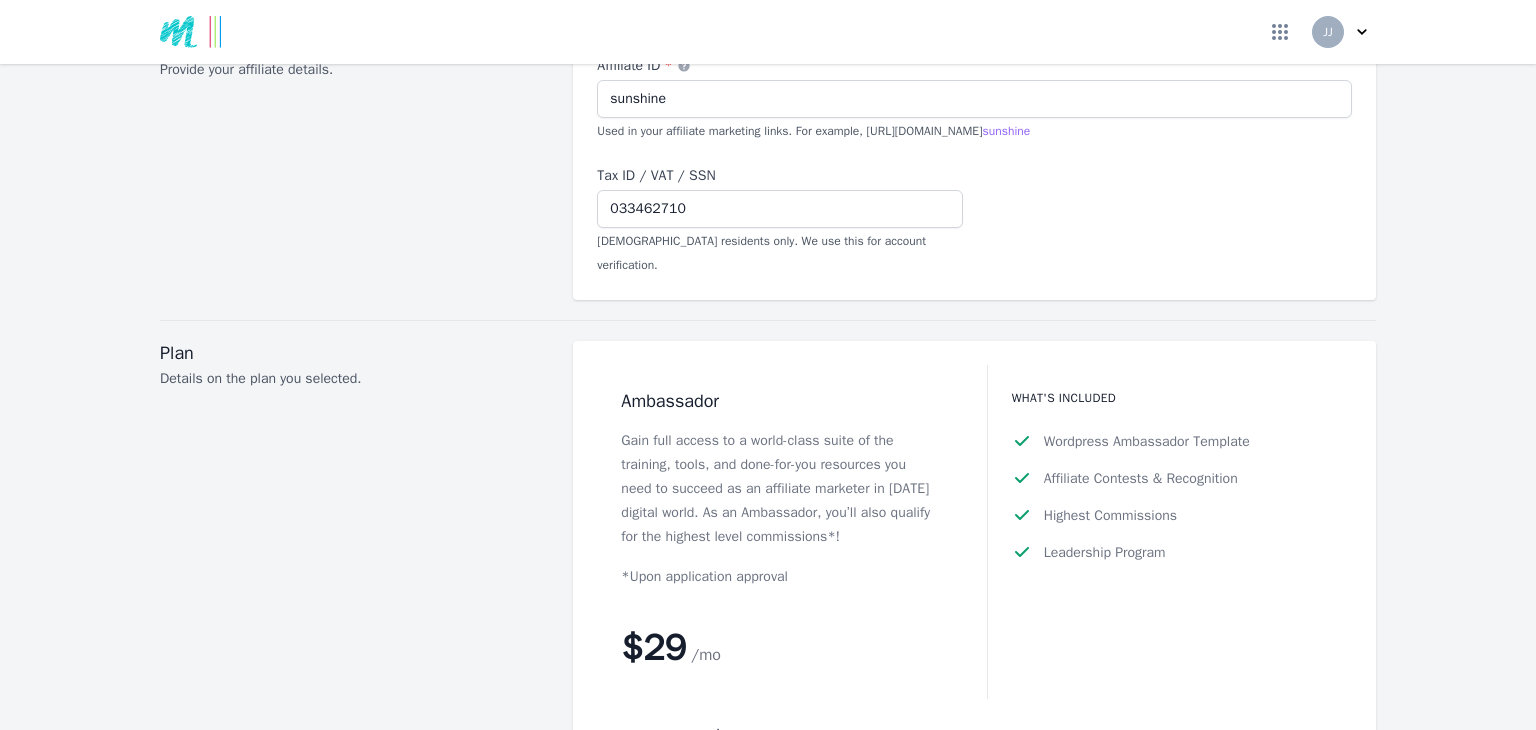 scroll, scrollTop: 2127, scrollLeft: 0, axis: vertical 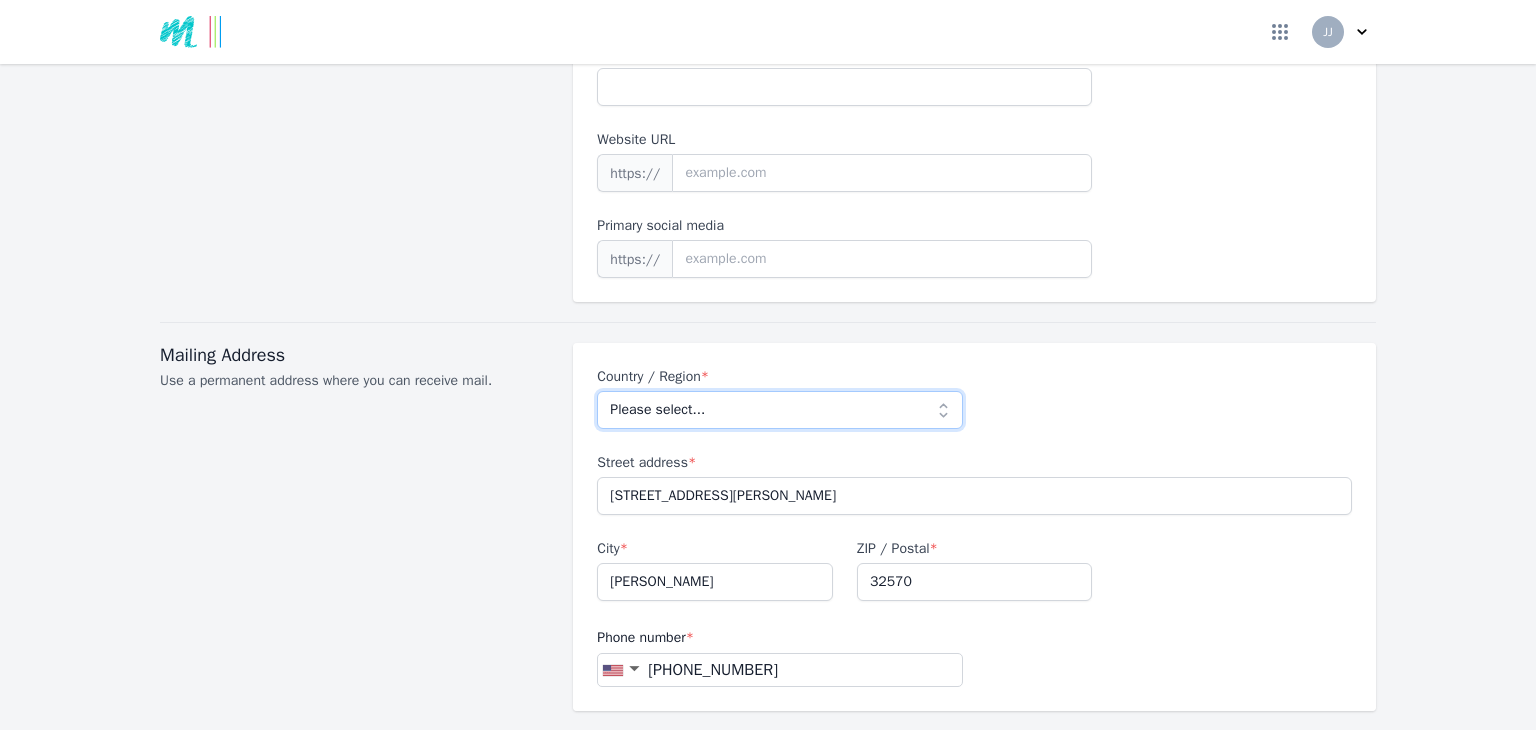 click on "Please select...   Afghanistan Albania Algeria American Samoa Andorra Angola Anguilla Antarctica Antigua and Barbuda Argentina Armenia Aruba Australia Austria Azerbaijan Bahamas Bahrain Bangladesh Barbados Belarus Belgium Belize Benin Bermuda Bhutan Bolivia Bosnia and Herzegovina Botswana Bouvet Island Brazil British Indian Ocean Territory British Virgin Islands Brunei Bulgaria Burkina Faso Burundi Cambodia Cameroon Canada Cape Verde Caribbean Netherlands Cayman Islands Central African Republic Chad Chile China Christmas Island Cocos (Keeling) Islands Colombia Comoros Cook Islands Costa Rica Croatia Cuba Curaçao Cyprus Czech Republic DR Congo Denmark Djibouti Dominica Dominican Republic Ecuador Egypt El Salvador Equatorial Guinea Eritrea Estonia Ethiopia Falkland Islands Faroe Islands Fiji Finland France French Guiana French Polynesia French Southern and Antarctic Lands Gabon Gambia Georgia Germany Ghana Gibraltar Greece Greenland Grenada Guadeloupe Guam Guatemala Guernsey Guinea Guinea-Bissau Guyana Haiti" at bounding box center [779, 410] 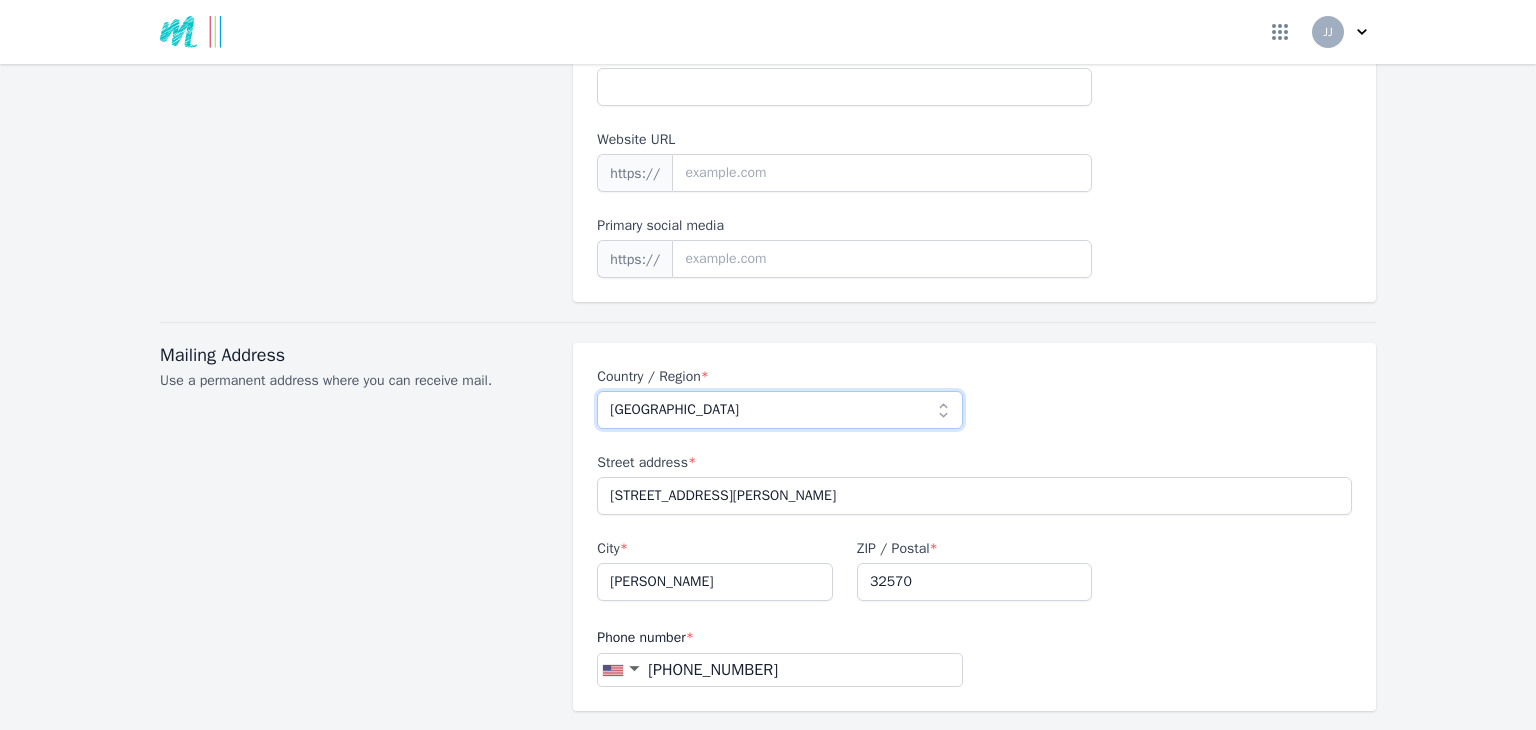 click on "Please select...   Afghanistan Albania Algeria American Samoa Andorra Angola Anguilla Antarctica Antigua and Barbuda Argentina Armenia Aruba Australia Austria Azerbaijan Bahamas Bahrain Bangladesh Barbados Belarus Belgium Belize Benin Bermuda Bhutan Bolivia Bosnia and Herzegovina Botswana Bouvet Island Brazil British Indian Ocean Territory British Virgin Islands Brunei Bulgaria Burkina Faso Burundi Cambodia Cameroon Canada Cape Verde Caribbean Netherlands Cayman Islands Central African Republic Chad Chile China Christmas Island Cocos (Keeling) Islands Colombia Comoros Cook Islands Costa Rica Croatia Cuba Curaçao Cyprus Czech Republic DR Congo Denmark Djibouti Dominica Dominican Republic Ecuador Egypt El Salvador Equatorial Guinea Eritrea Estonia Ethiopia Falkland Islands Faroe Islands Fiji Finland France French Guiana French Polynesia French Southern and Antarctic Lands Gabon Gambia Georgia Germany Ghana Gibraltar Greece Greenland Grenada Guadeloupe Guam Guatemala Guernsey Guinea Guinea-Bissau Guyana Haiti" at bounding box center [779, 410] 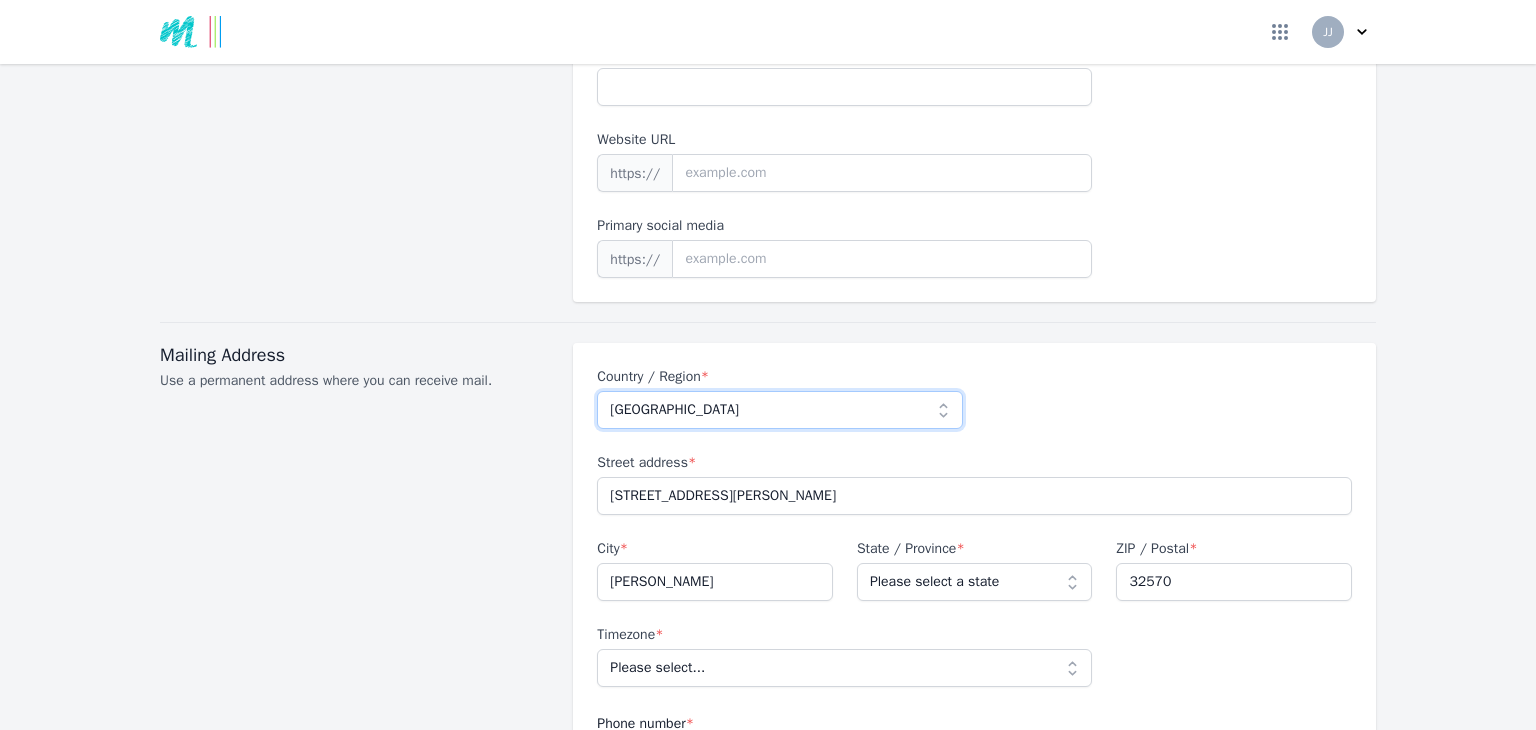 click on "Please select...   Afghanistan Albania Algeria American Samoa Andorra Angola Anguilla Antarctica Antigua and Barbuda Argentina Armenia Aruba Australia Austria Azerbaijan Bahamas Bahrain Bangladesh Barbados Belarus Belgium Belize Benin Bermuda Bhutan Bolivia Bosnia and Herzegovina Botswana Bouvet Island Brazil British Indian Ocean Territory British Virgin Islands Brunei Bulgaria Burkina Faso Burundi Cambodia Cameroon Canada Cape Verde Caribbean Netherlands Cayman Islands Central African Republic Chad Chile China Christmas Island Cocos (Keeling) Islands Colombia Comoros Cook Islands Costa Rica Croatia Cuba Curaçao Cyprus Czech Republic DR Congo Denmark Djibouti Dominica Dominican Republic Ecuador Egypt El Salvador Equatorial Guinea Eritrea Estonia Ethiopia Falkland Islands Faroe Islands Fiji Finland France French Guiana French Polynesia French Southern and Antarctic Lands Gabon Gambia Georgia Germany Ghana Gibraltar Greece Greenland Grenada Guadeloupe Guam Guatemala Guernsey Guinea Guinea-Bissau Guyana Haiti" at bounding box center (779, 410) 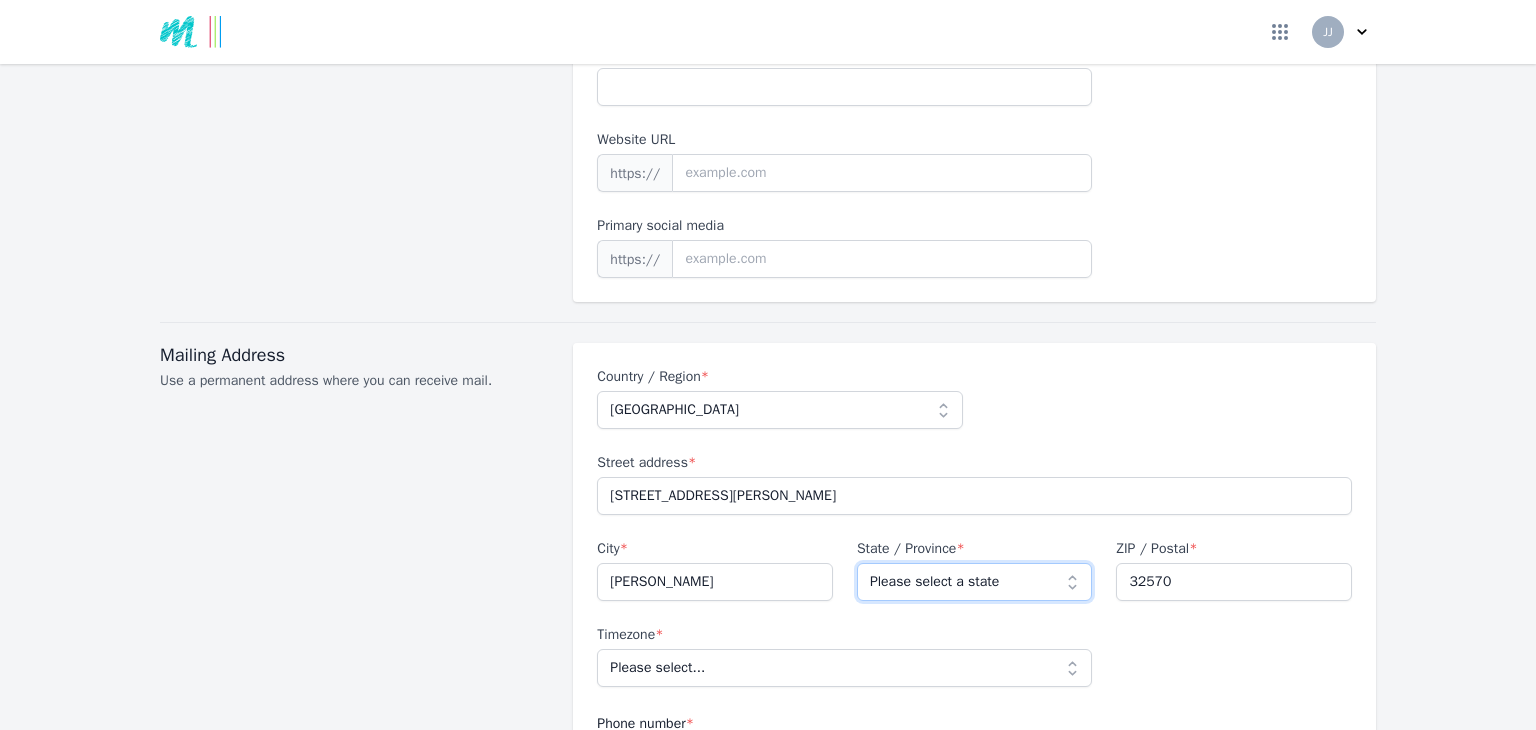 click on "Please select a state   Armed Forces Americas Armed Forces Europe Alaska Alabama Armed Forces Pacific Arkansas American Samoa Arizona California Colorado Connecticut District of Columbia Delaware Florida Georgia Guam Hawaii Iowa Idaho Illinois Indiana Kansas Kentucky Louisiana Massachusetts Maryland Maine Michigan Minnesota Missouri Northern Mariana Islands Mississippi Montana North Carolina North Dakota Nebraska New Hampshire New Jersey New Mexico Nevada New York Ohio Oklahoma Oregon Pennsylvania Puerto Rico Rhode Island South Carolina South Dakota Tennessee Texas United States Minor Outlying Islands Utah Virginia Virgin Islands, U.S. Vermont Washington Wisconsin West Virginia Wyoming" at bounding box center [975, 582] 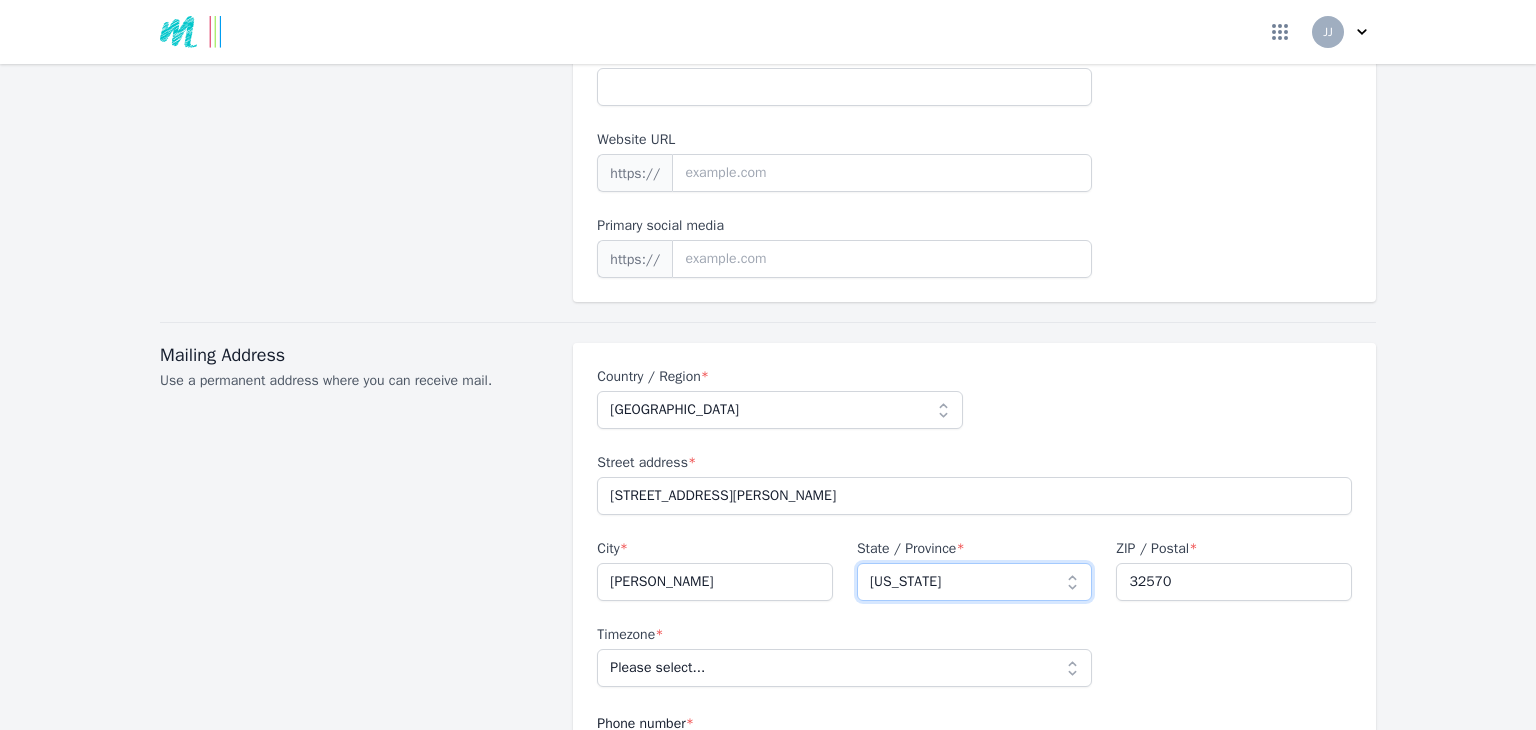 click on "Please select a state   Armed Forces Americas Armed Forces Europe Alaska Alabama Armed Forces Pacific Arkansas American Samoa Arizona California Colorado Connecticut District of Columbia Delaware Florida Georgia Guam Hawaii Iowa Idaho Illinois Indiana Kansas Kentucky Louisiana Massachusetts Maryland Maine Michigan Minnesota Missouri Northern Mariana Islands Mississippi Montana North Carolina North Dakota Nebraska New Hampshire New Jersey New Mexico Nevada New York Ohio Oklahoma Oregon Pennsylvania Puerto Rico Rhode Island South Carolina South Dakota Tennessee Texas United States Minor Outlying Islands Utah Virginia Virgin Islands, U.S. Vermont Washington Wisconsin West Virginia Wyoming" at bounding box center [975, 582] 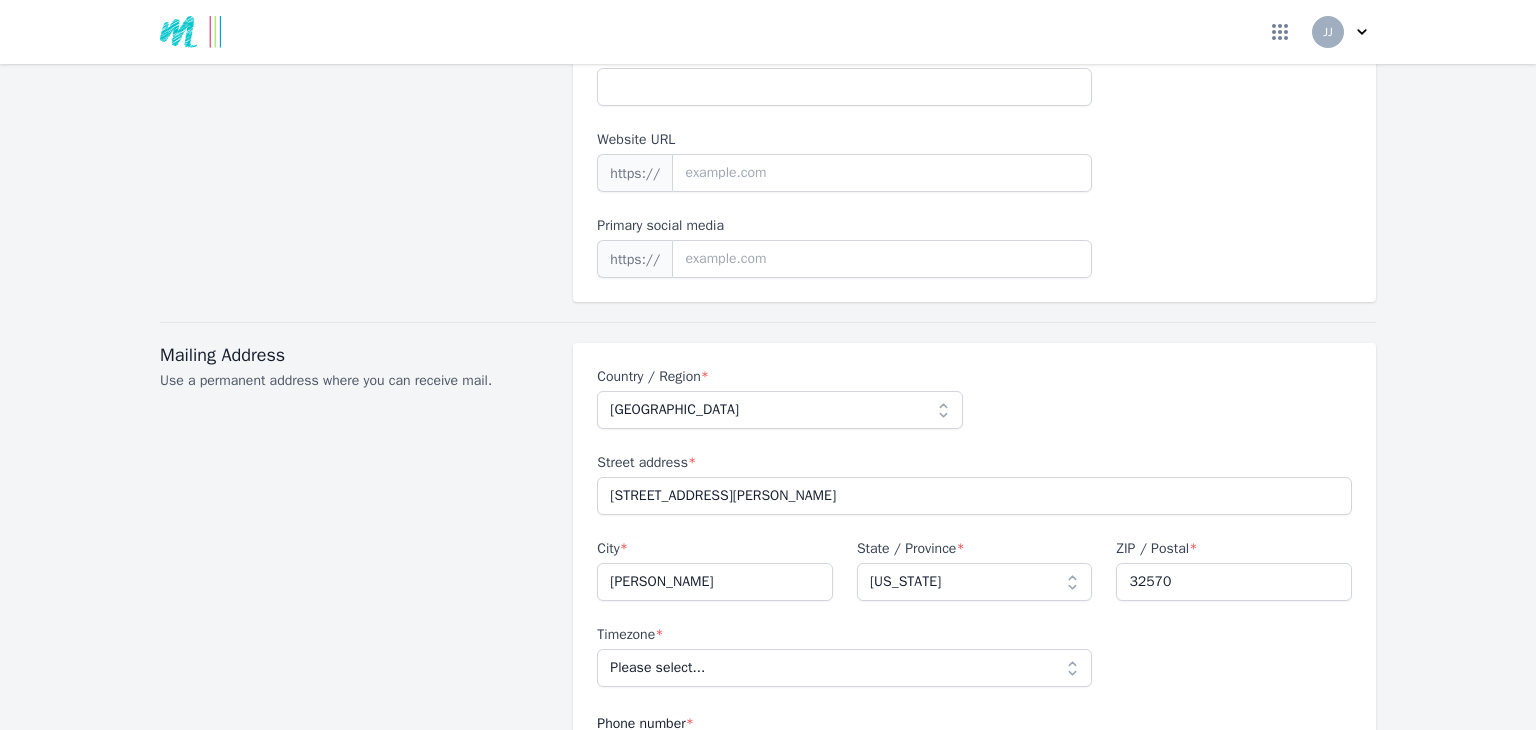 click on "Become an Affiliate
Fill out the application below and submit your request to be approved for our affiliate program
General Information   Provide a little more information about yourself.   First name  *   Jill     Last name  *   James     Birthday  *   06/04/1960   Desired format: mm/dd/yyyy.     Legal Entity  *   An individual, company, or organization   Please select...   Individual   Partnership   Corporation   Sole Proprietorship   Foreign   LLC   LLP   Non profit   Other     Company name   Jill James     Website name       Website URL
https://
Primary social media
https://
Mailing Address   Use a permanent address where you can receive mail.   Country / Region  *   Please select...   Afghanistan Albania Algeria American Samoa Andorra Angola Anguilla Antarctica Antigua and Barbuda Argentina Armenia Aruba Australia Austria Azerbaijan Bahamas Chad" at bounding box center [768, 1219] 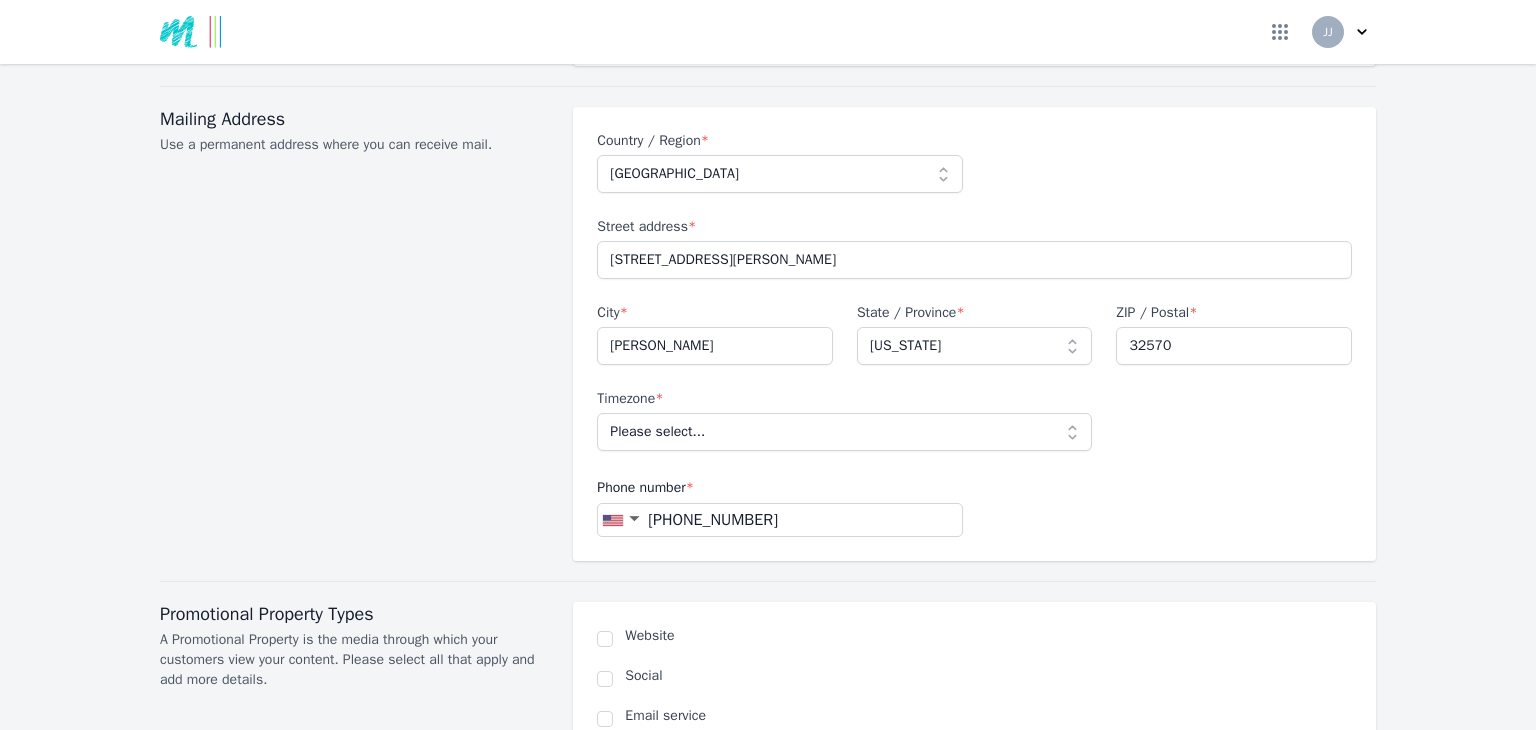 scroll, scrollTop: 836, scrollLeft: 0, axis: vertical 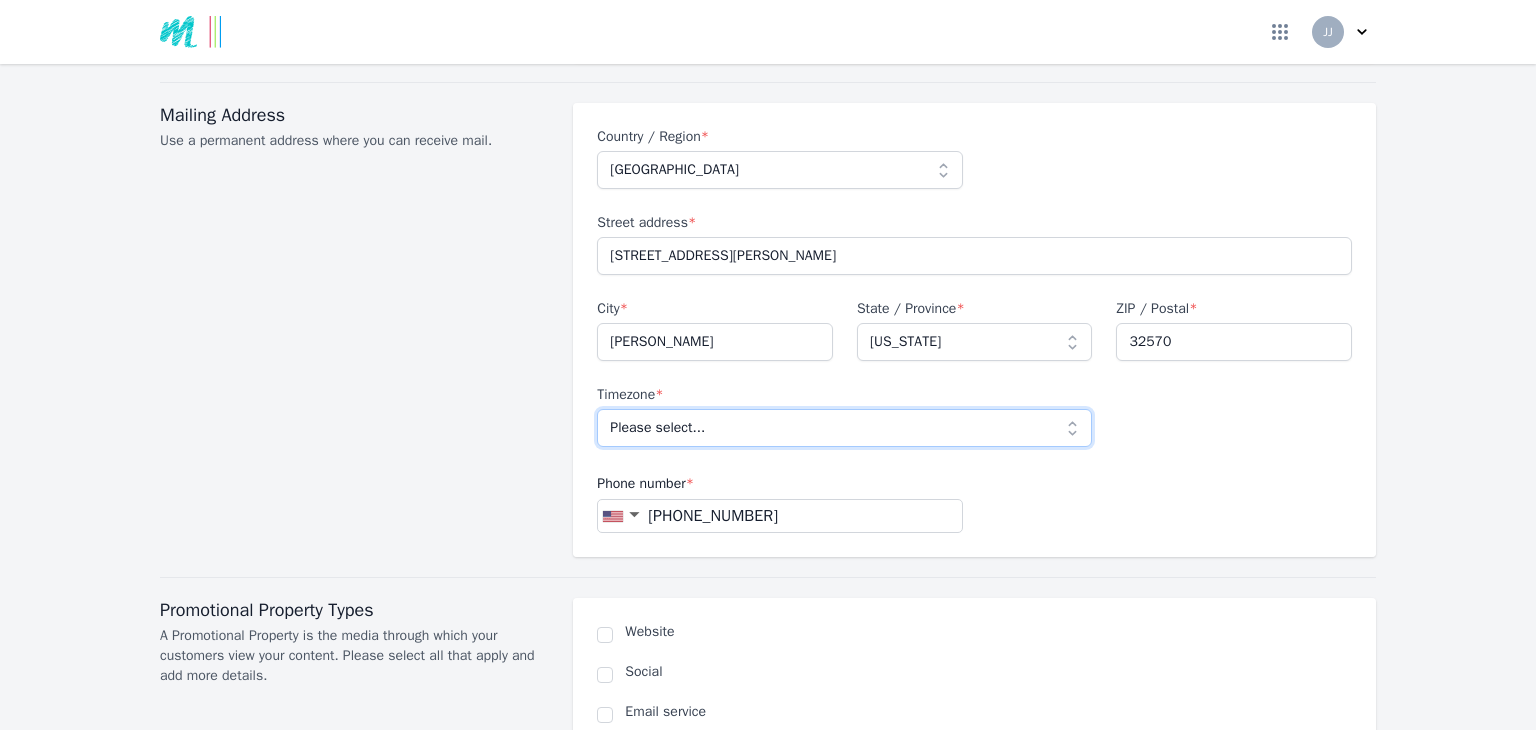 click on "Please select...   America/New_York America/Detroit America/Kentucky/Louisville America/Kentucky/Monticello America/Indiana/Indianapolis America/Indiana/Vincennes America/Indiana/Winamac America/Indiana/Marengo America/Indiana/Petersburg America/Indiana/Vevay America/Chicago America/Indiana/Tell_City America/Indiana/Knox America/Menominee America/North_Dakota/Center America/North_Dakota/New_Salem America/North_Dakota/Beulah America/Denver America/Boise America/Phoenix America/Los_Angeles America/Anchorage America/Juneau America/Sitka America/Metlakatla America/Yakutat America/Nome America/Adak Pacific/Honolulu" at bounding box center [844, 428] 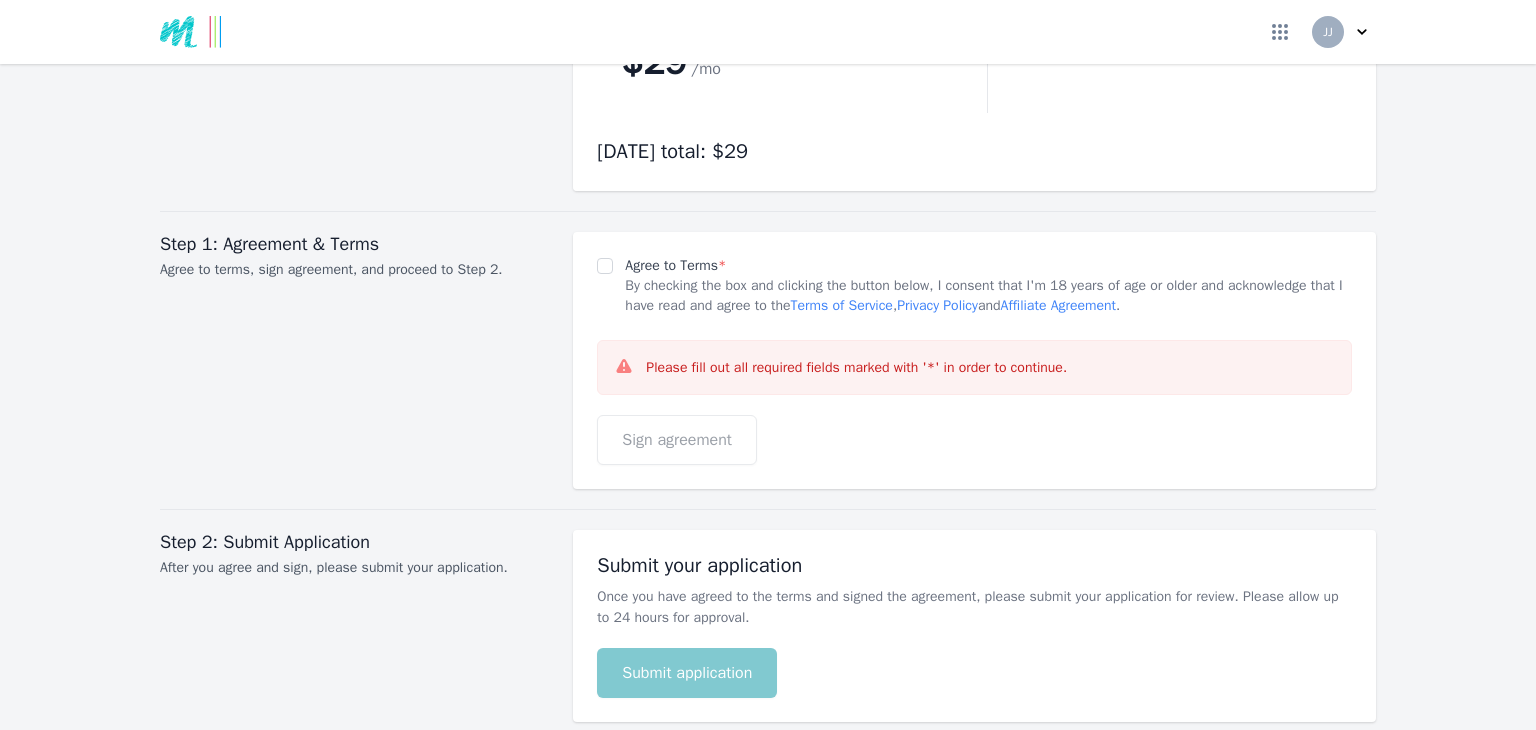 scroll, scrollTop: 2818, scrollLeft: 0, axis: vertical 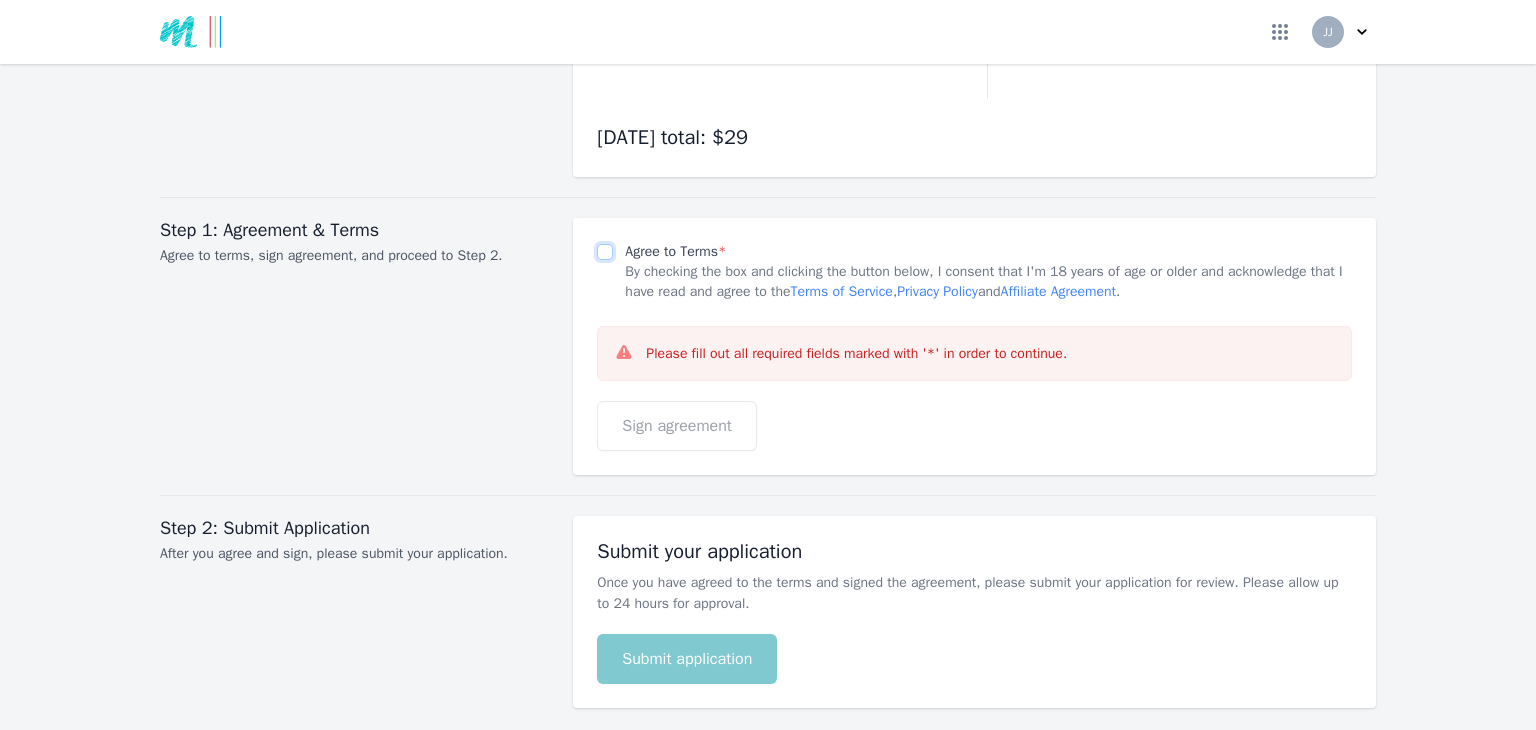 click on "Agree to Terms  *" at bounding box center (605, 252) 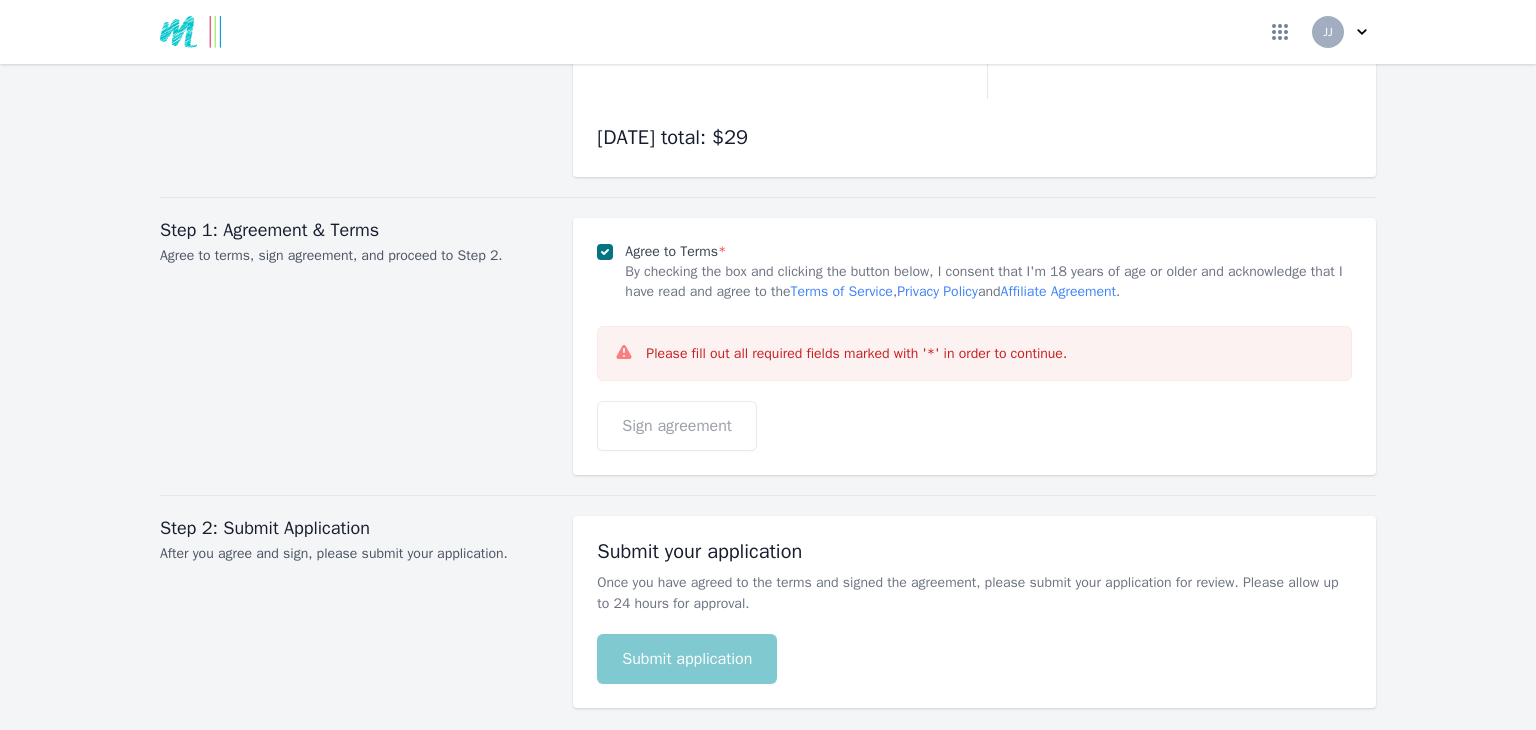 click on "Become an Affiliate
Fill out the application below and submit your request to be approved for our affiliate program
General Information   Provide a little more information about yourself.   First name  *   Jill     Last name  *   James     Birthday  *   06/04/1960   Desired format: mm/dd/yyyy.     Legal Entity  *   An individual, company, or organization   Please select...   Individual   Partnership   Corporation   Sole Proprietorship   Foreign   LLC   LLP   Non profit   Other     Company name   Jill James     Website name       Website URL
https://
Primary social media
https://
Mailing Address   Use a permanent address where you can receive mail.   Country / Region  *   Please select...   Afghanistan Albania Algeria American Samoa Andorra Angola Anguilla Antarctica Antigua and Barbuda Argentina Armenia Aruba Australia Austria Azerbaijan Bahamas Chad" at bounding box center [768, -1003] 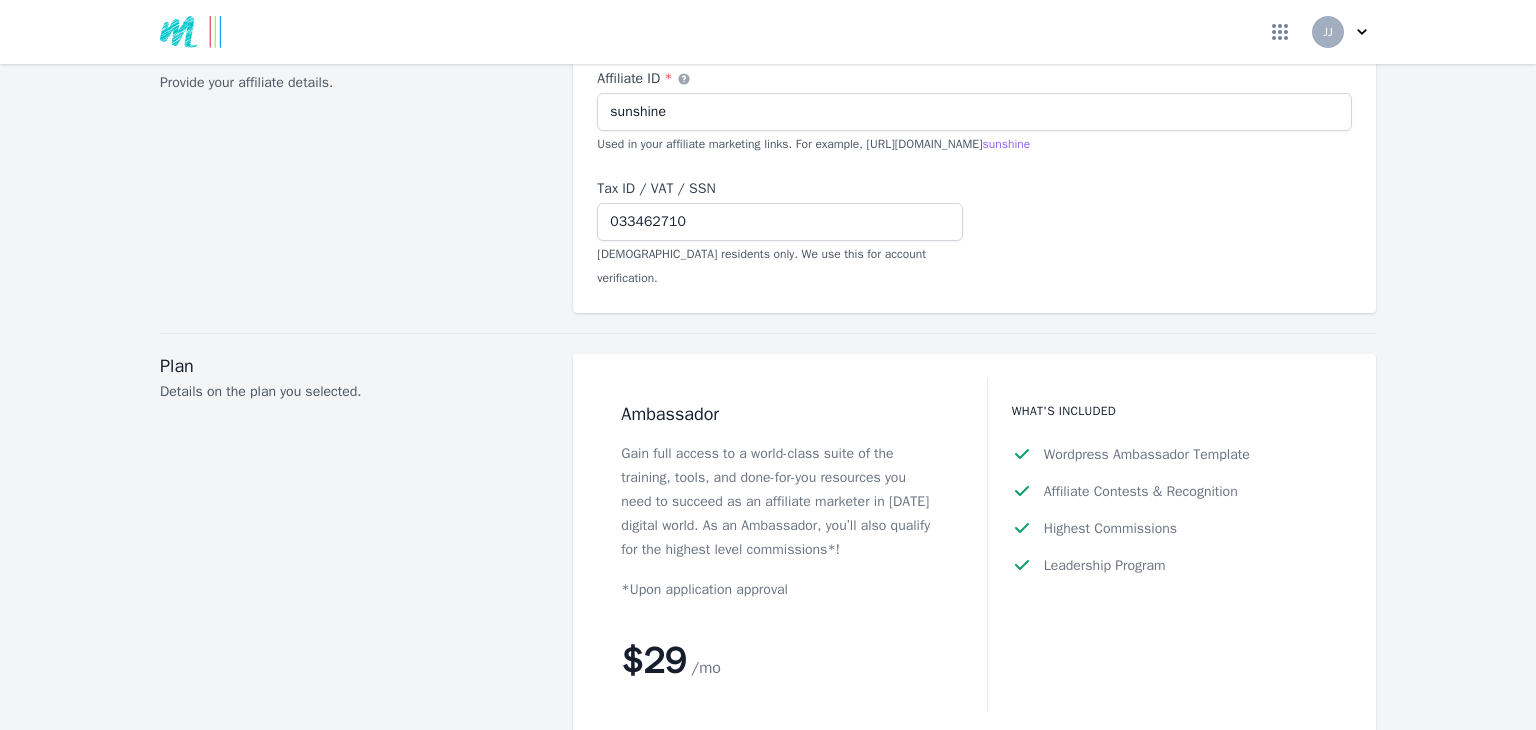 scroll, scrollTop: 2160, scrollLeft: 0, axis: vertical 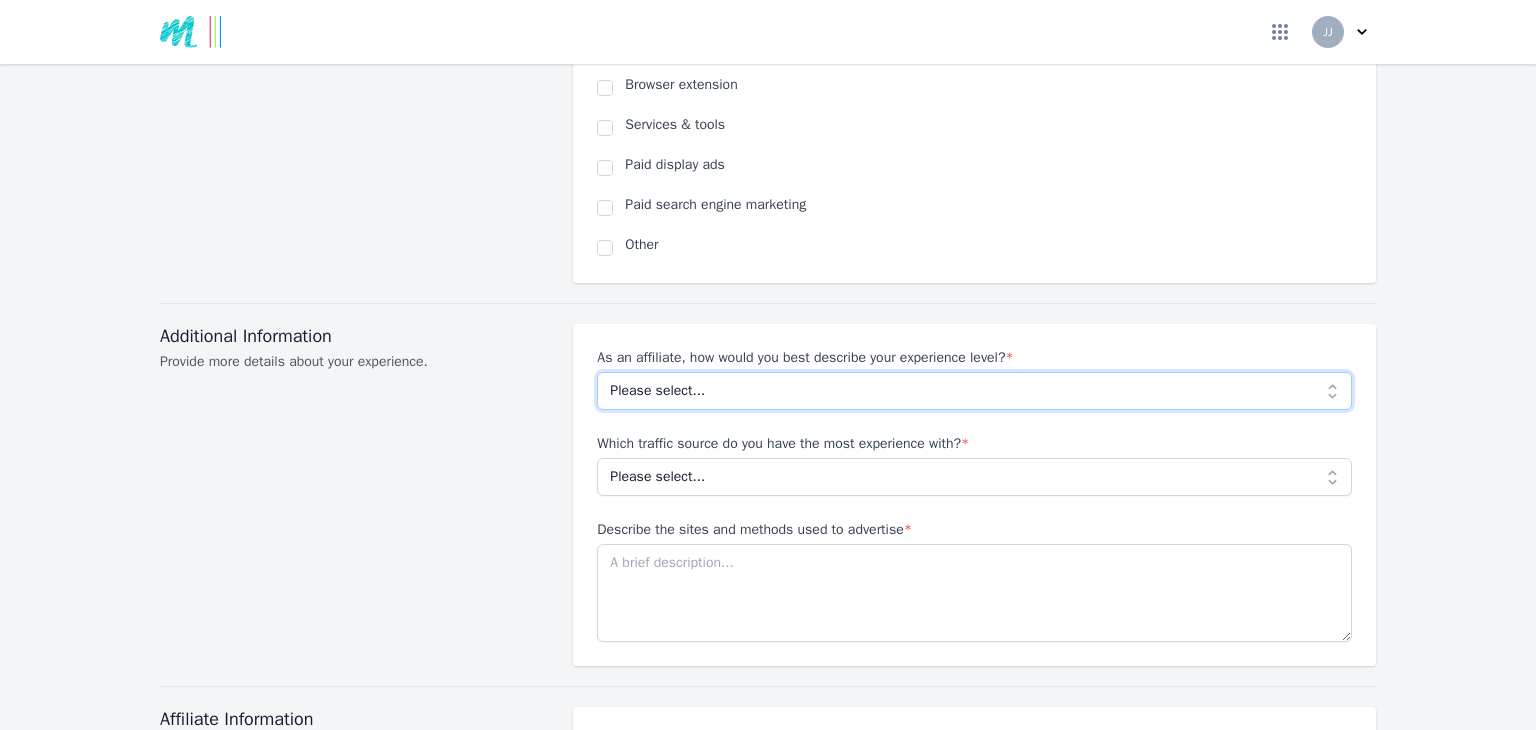 click on "Please select...   Beginner   Intermediate   Expert" at bounding box center [974, 391] 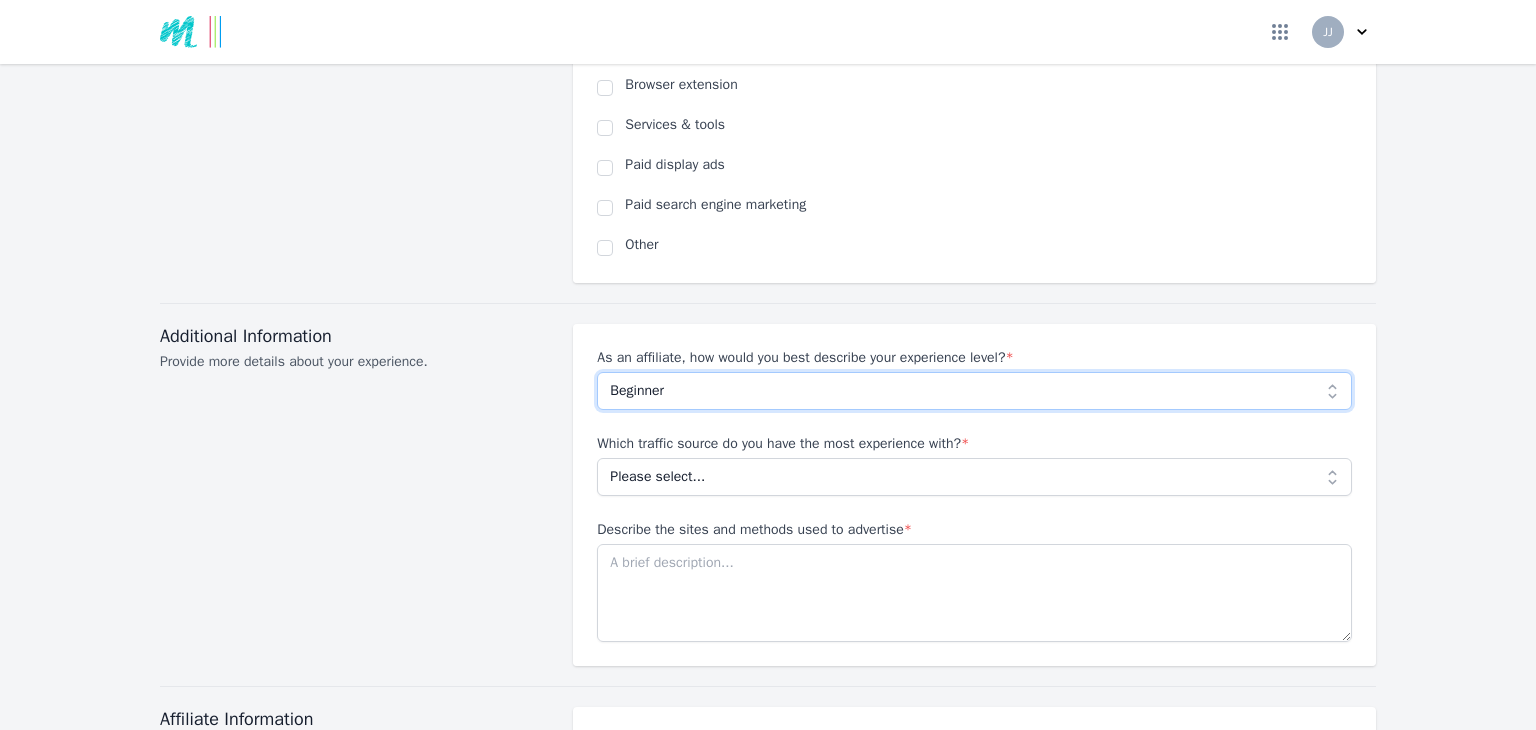 click on "Please select...   Beginner   Intermediate   Expert" at bounding box center (974, 391) 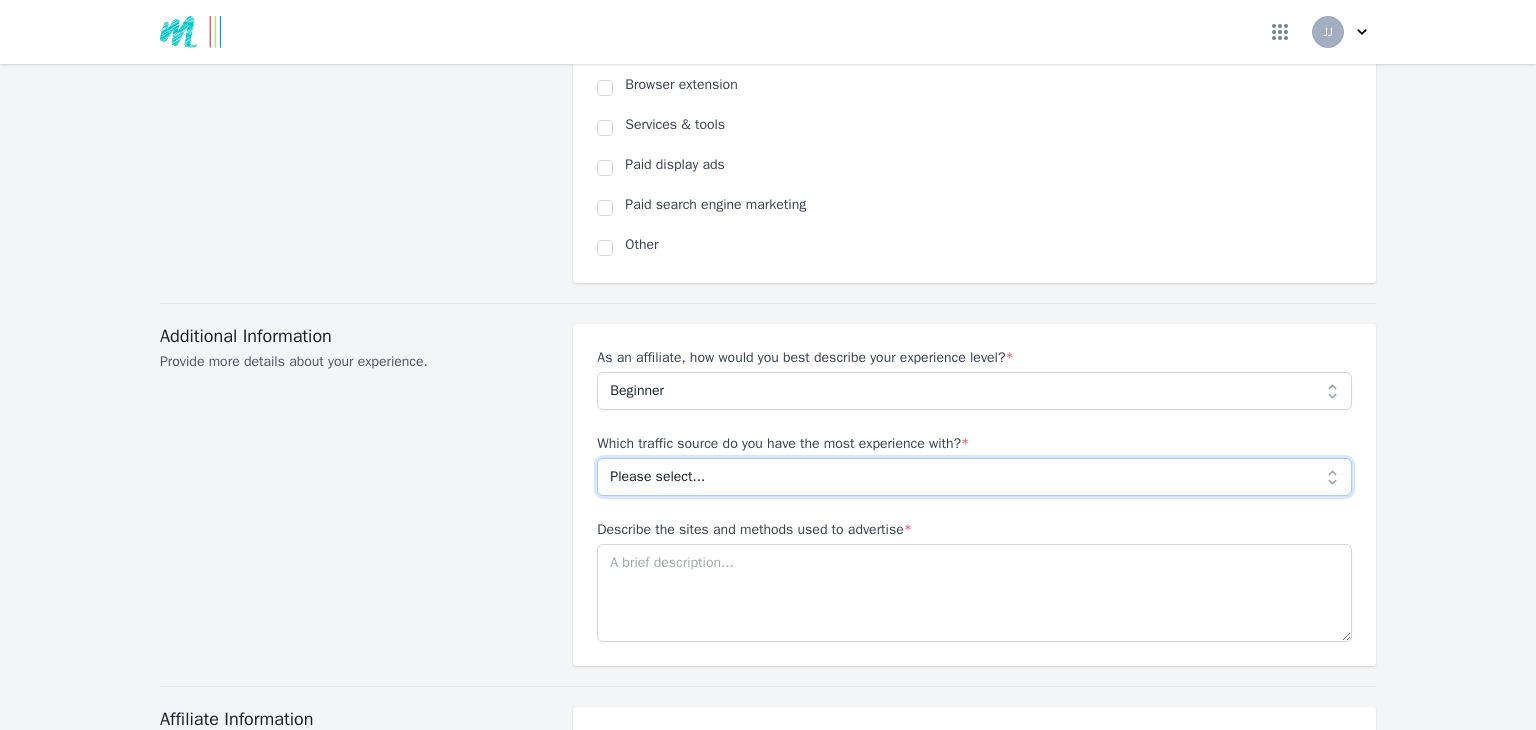 click on "Please select...   No experience   Social media   Pay per click   Media buying   Organic search   Email   Other" at bounding box center (974, 477) 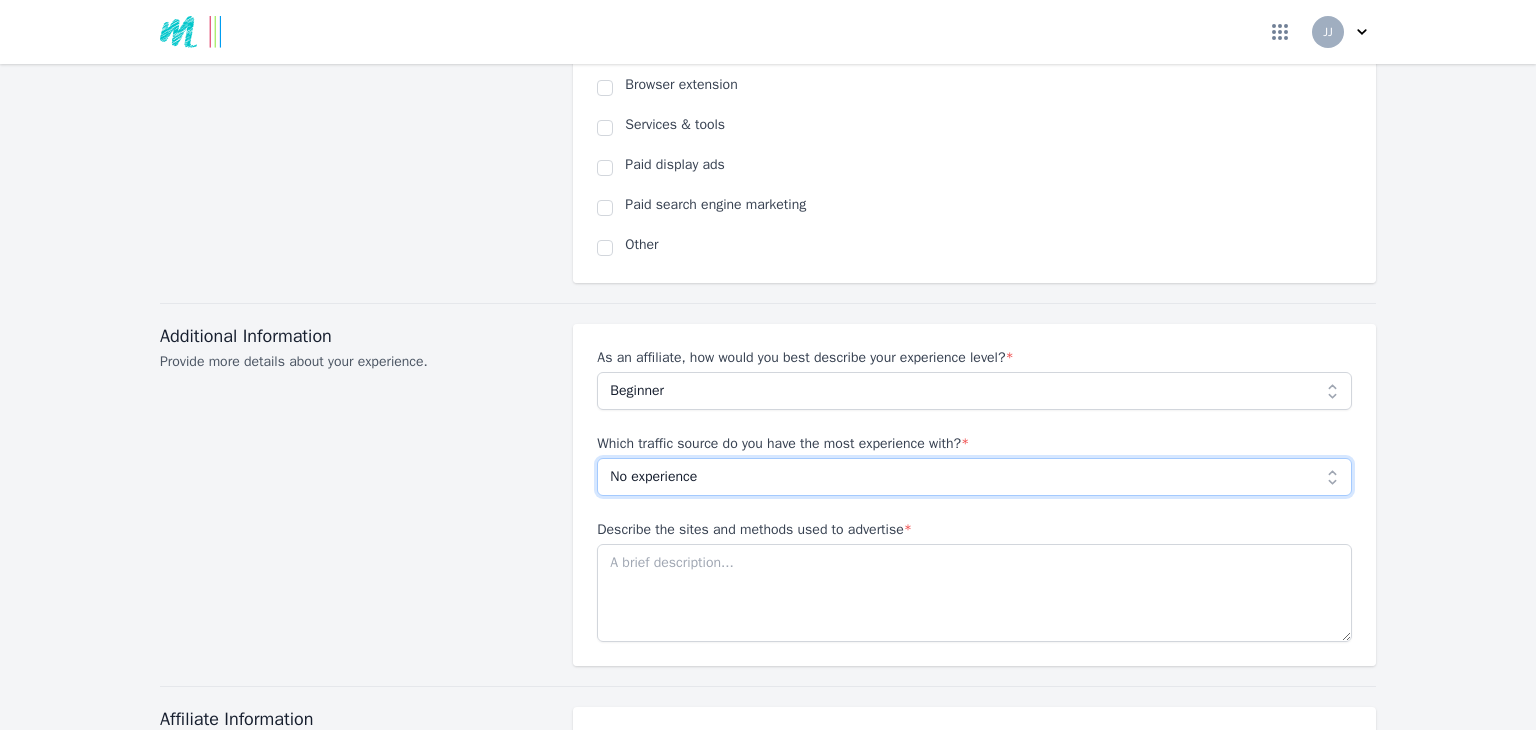 click on "Please select...   No experience   Social media   Pay per click   Media buying   Organic search   Email   Other" at bounding box center (974, 477) 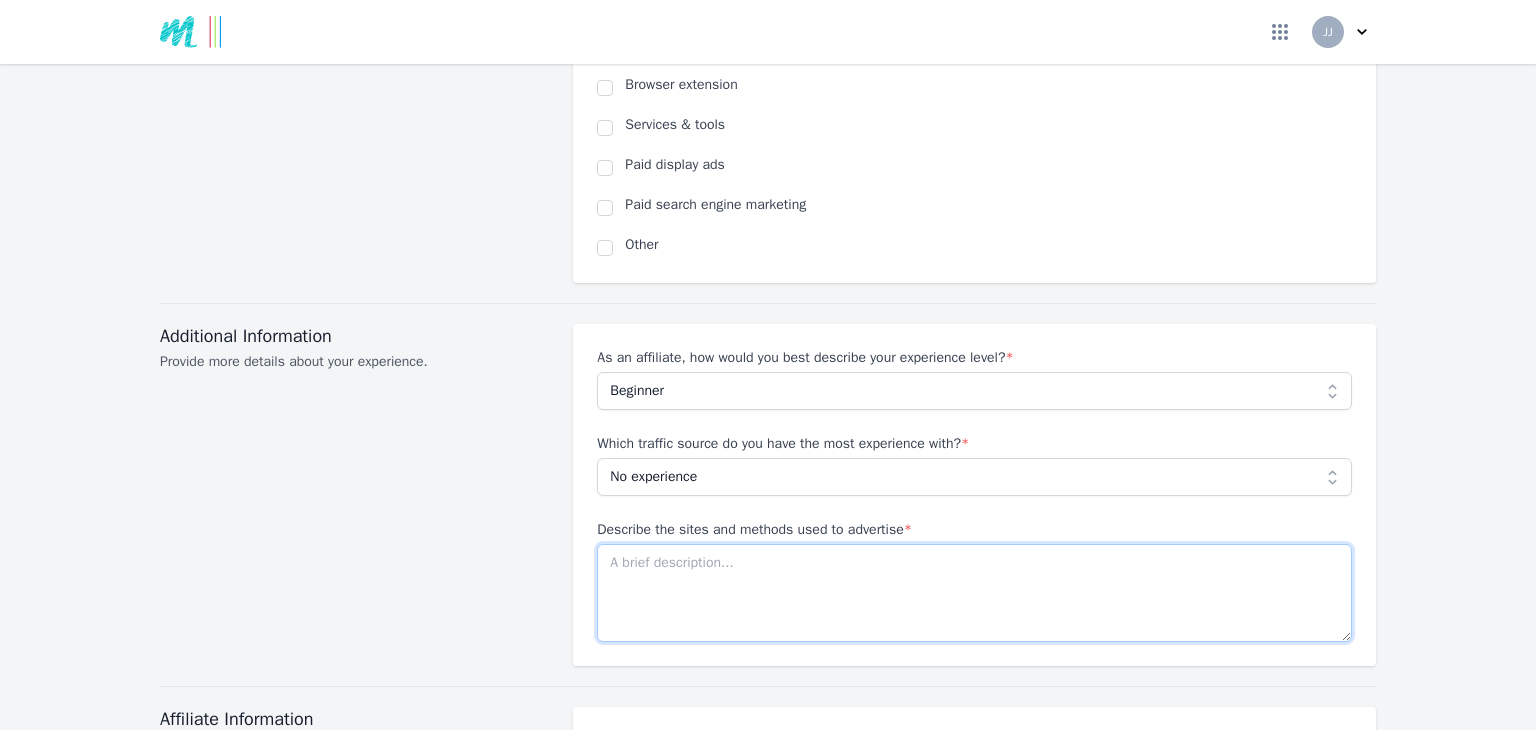 click on "Describe the sites and methods used to advertise  *" at bounding box center (974, 593) 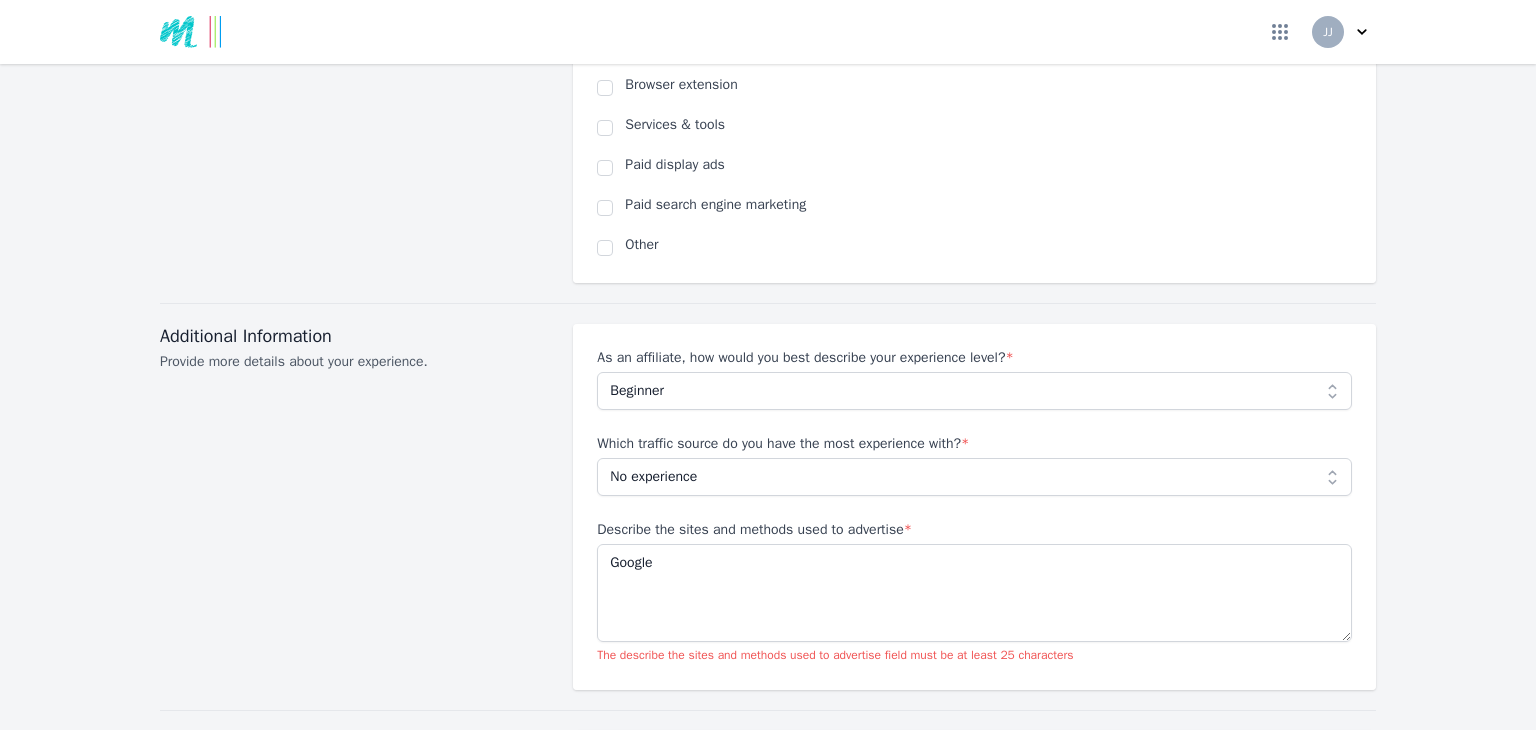 click on "Become an Affiliate
Fill out the application below and submit your request to be approved for our affiliate program
General Information   Provide a little more information about yourself.   First name  *   Jill     Last name  *   James     Birthday  *   06/04/1960   Desired format: mm/dd/yyyy.     Legal Entity  *   An individual, company, or organization   Please select...   Individual   Partnership   Corporation   Sole Proprietorship   Foreign   LLC   LLP   Non profit   Other     Company name   Jill James     Website name       Website URL
https://
Primary social media
https://
Mailing Address   Use a permanent address where you can receive mail.   Country / Region  *   Please select...   Afghanistan Albania Algeria American Samoa Andorra Angola Anguilla Antarctica Antigua and Barbuda Argentina Armenia Aruba Australia Austria Azerbaijan Bahamas Chad" at bounding box center (768, 284) 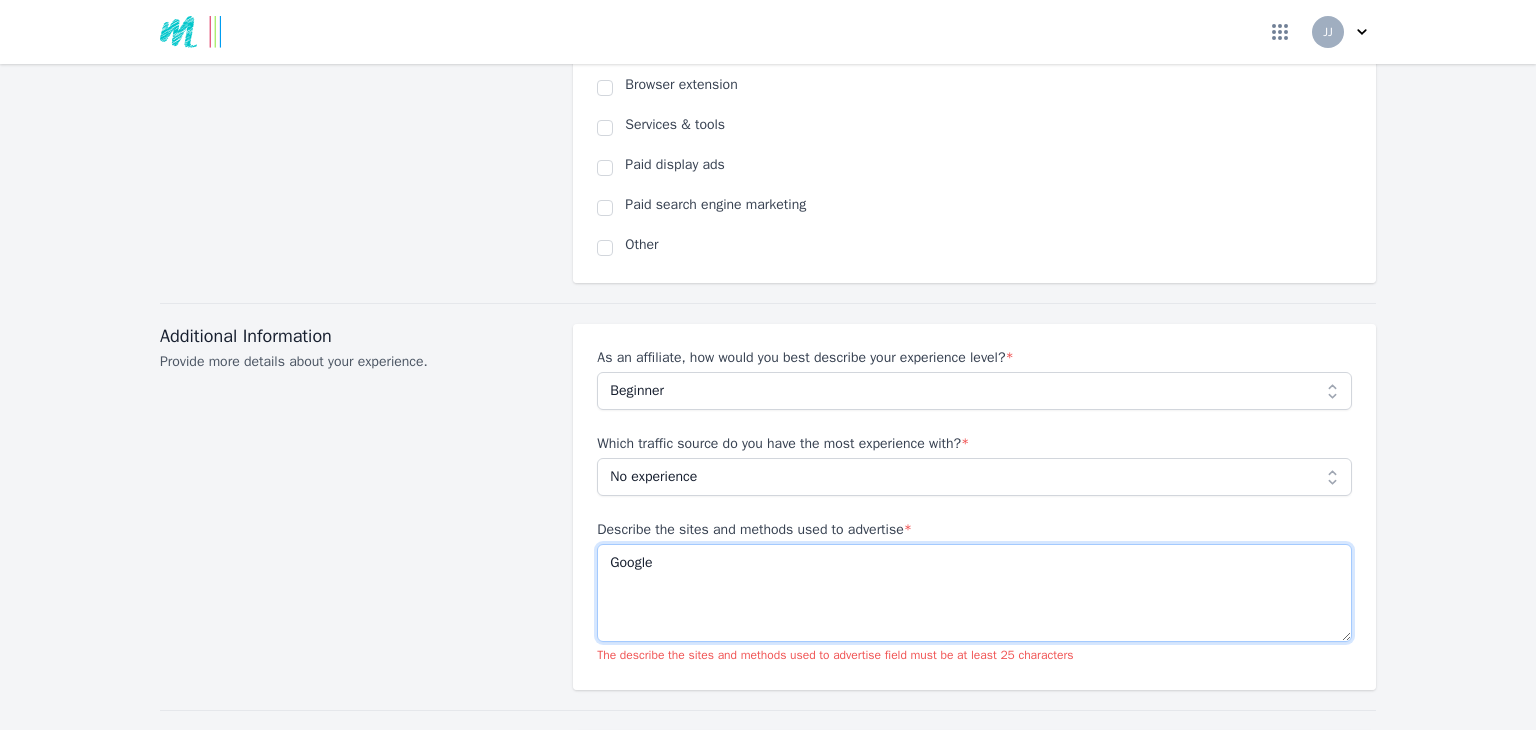 click on "Google" at bounding box center (974, 593) 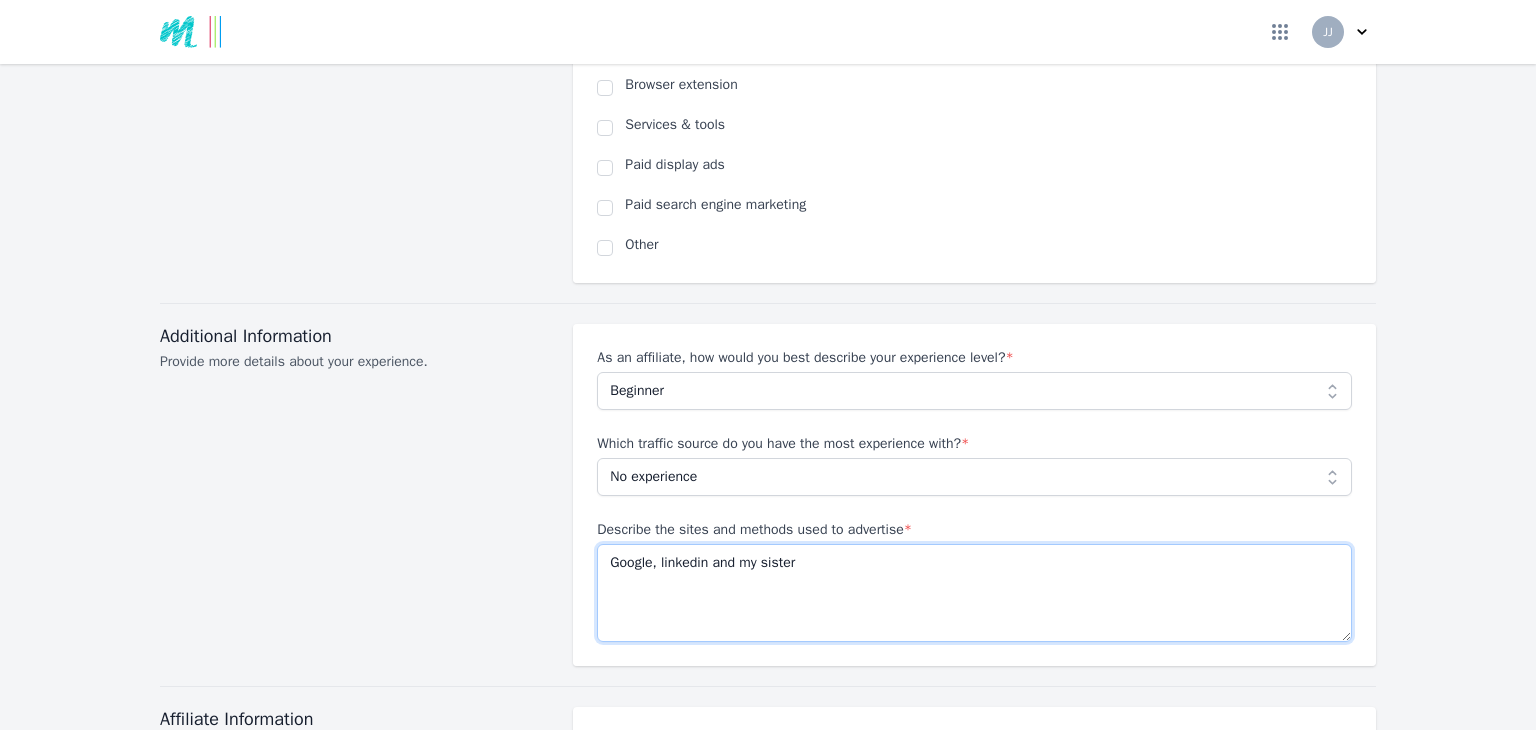 type on "Google, linkedin and my sister" 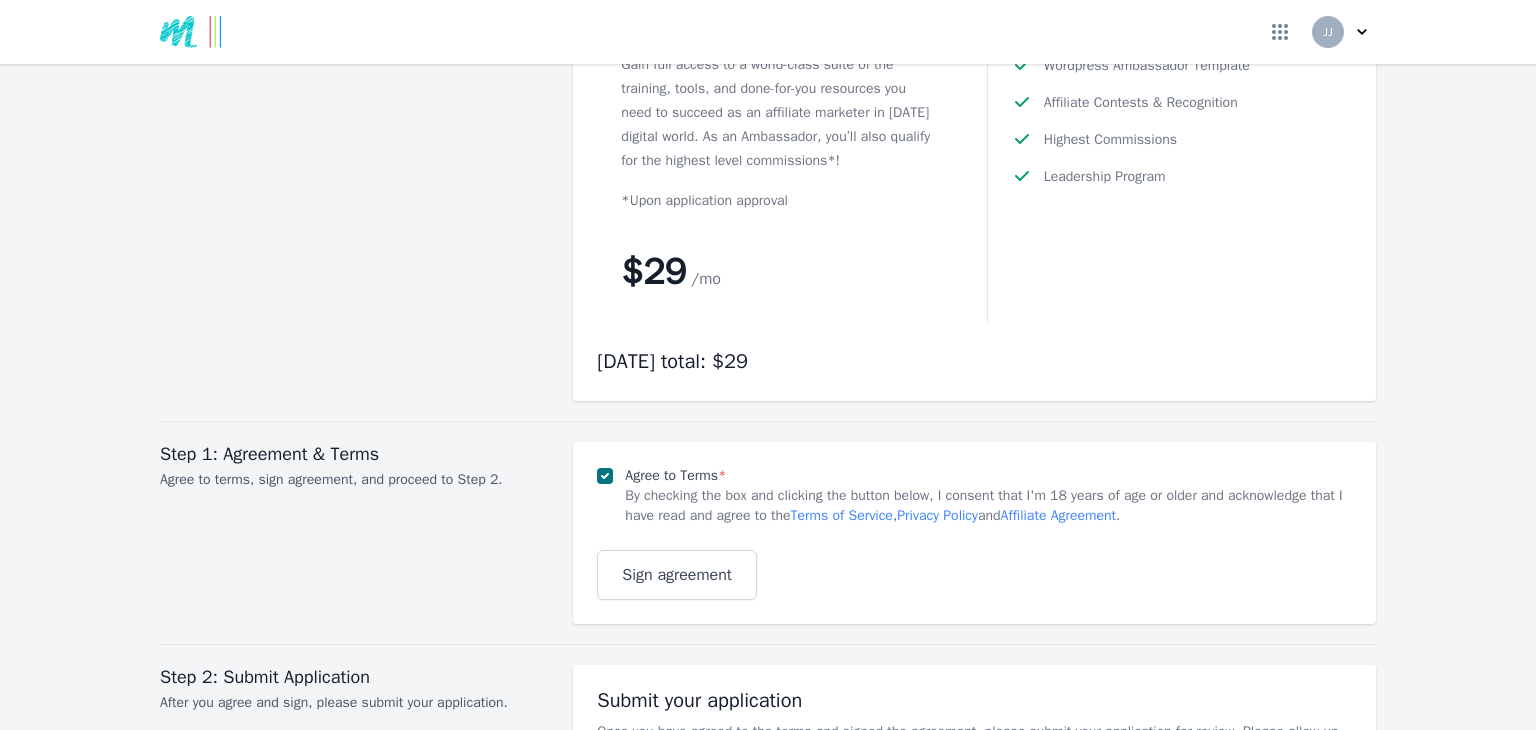 scroll, scrollTop: 2788, scrollLeft: 0, axis: vertical 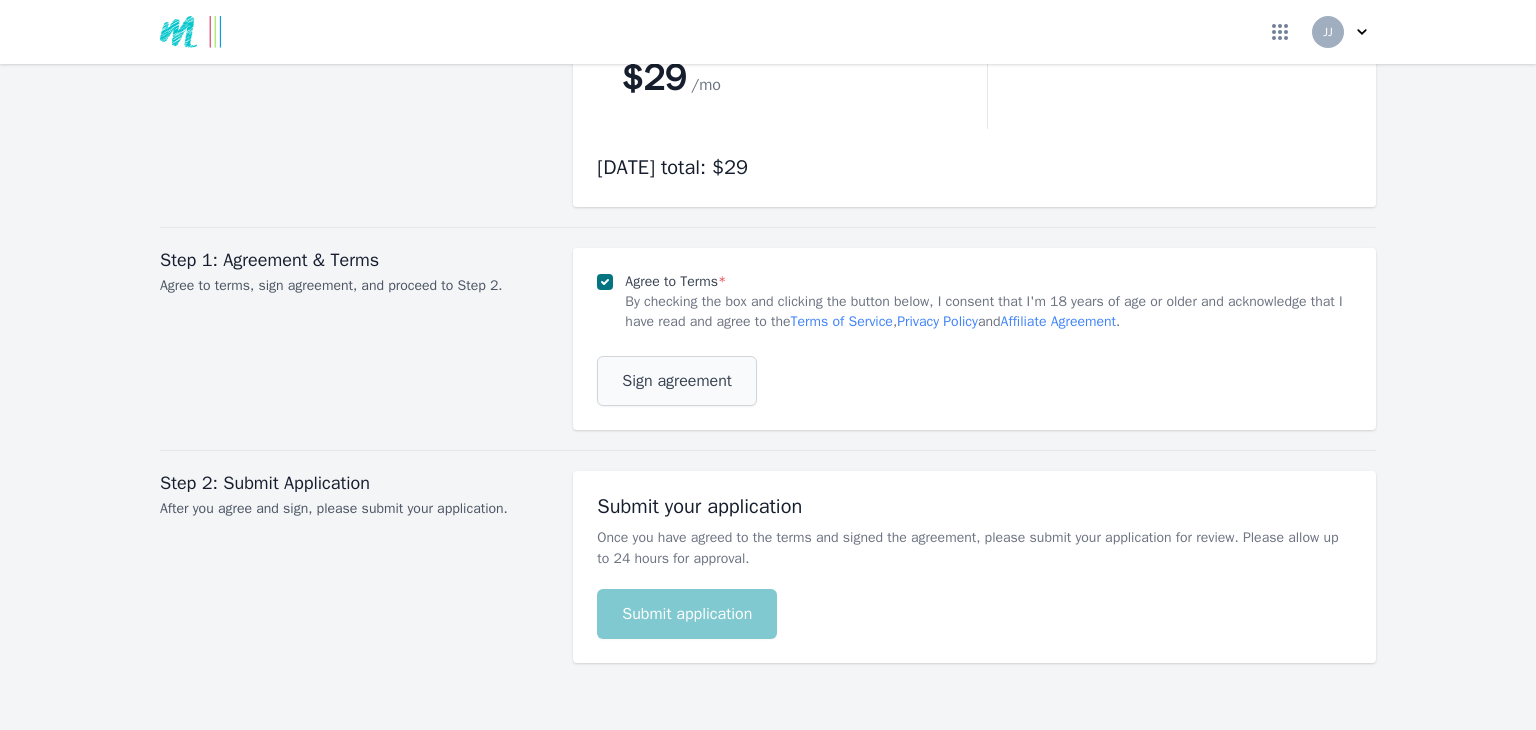 click on "Sign agreement" at bounding box center (677, 381) 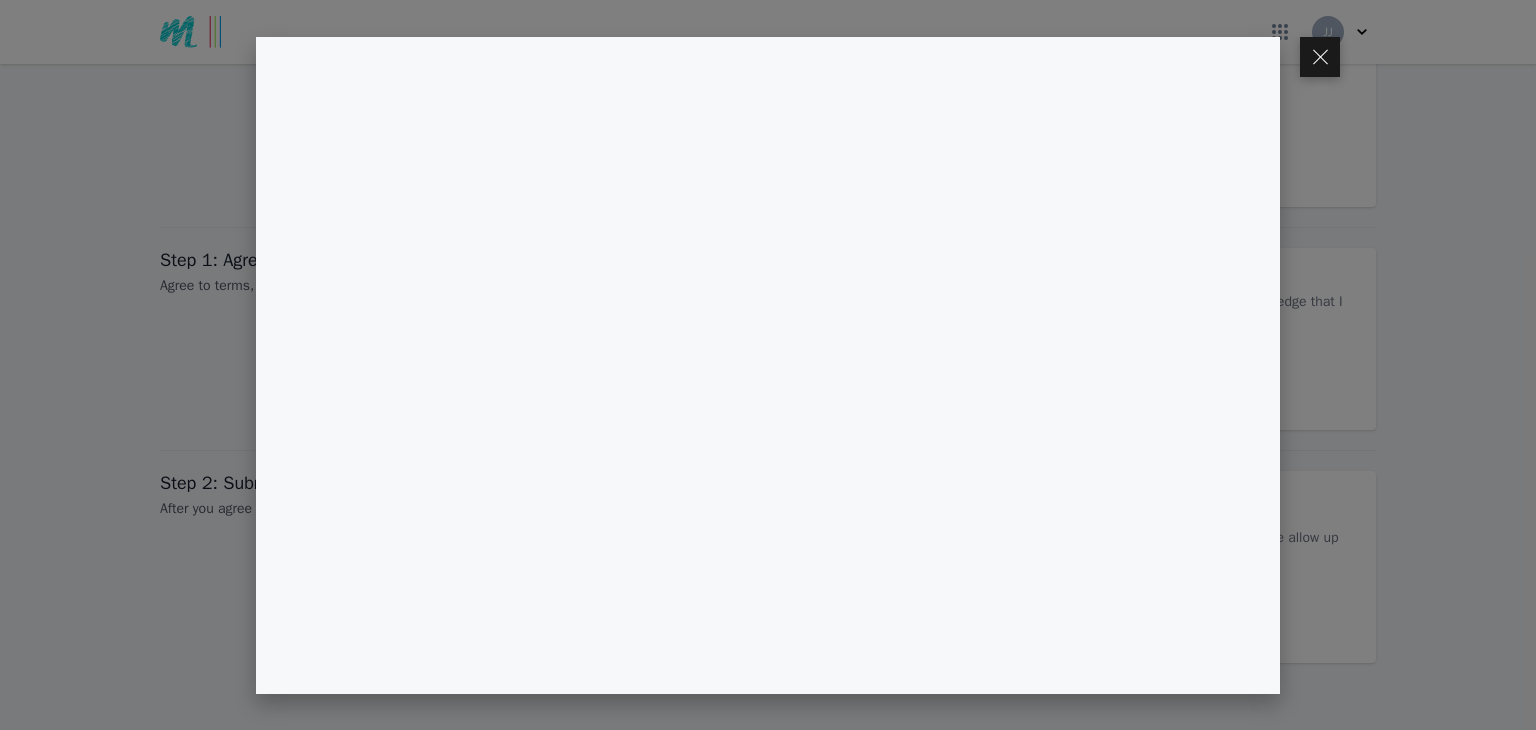 scroll, scrollTop: 2744, scrollLeft: 0, axis: vertical 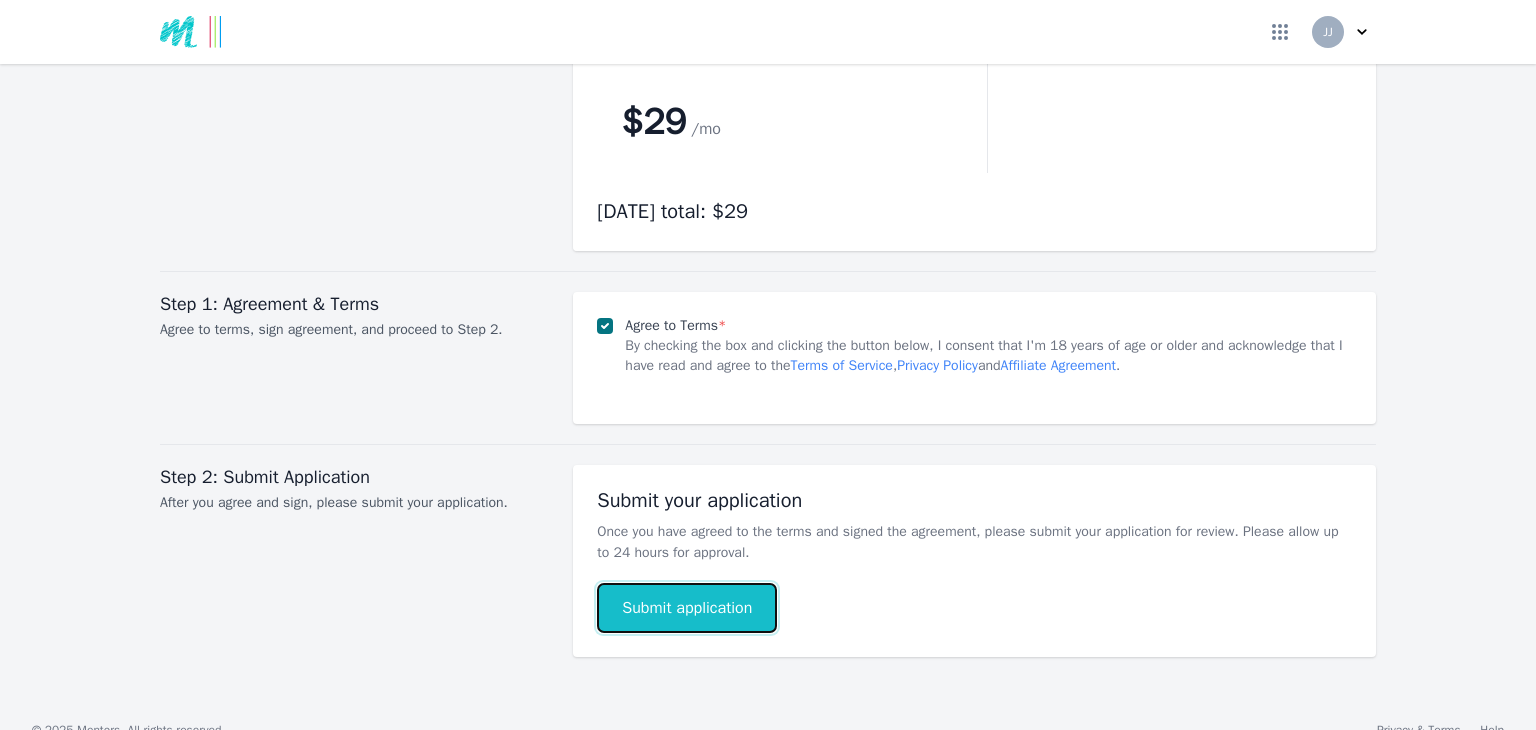 click on "Submit application" at bounding box center (687, 608) 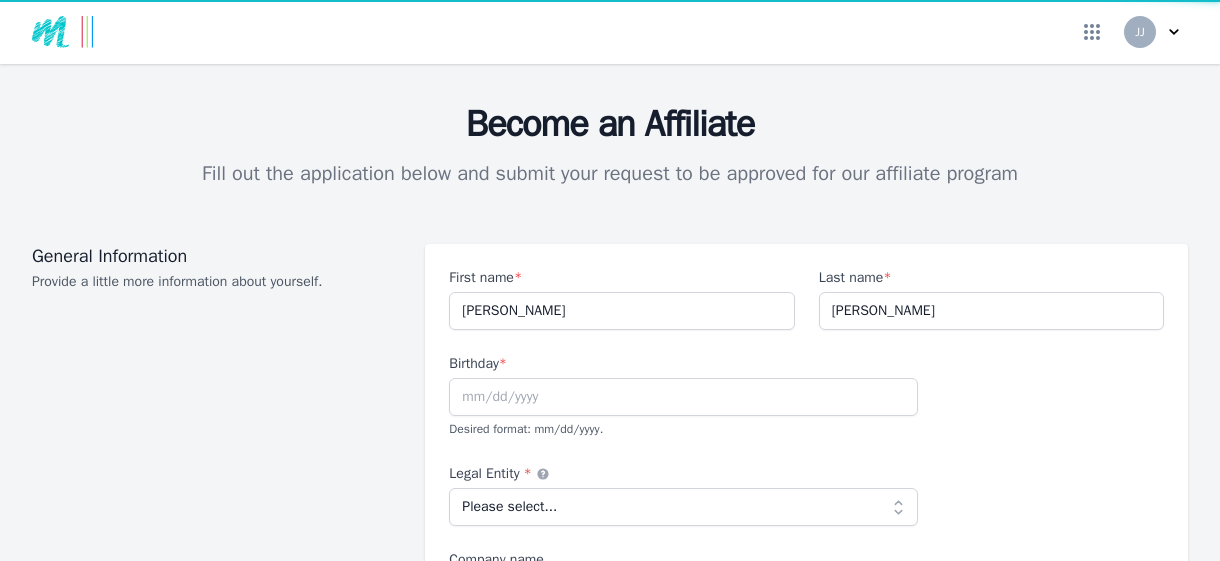 scroll, scrollTop: 0, scrollLeft: 0, axis: both 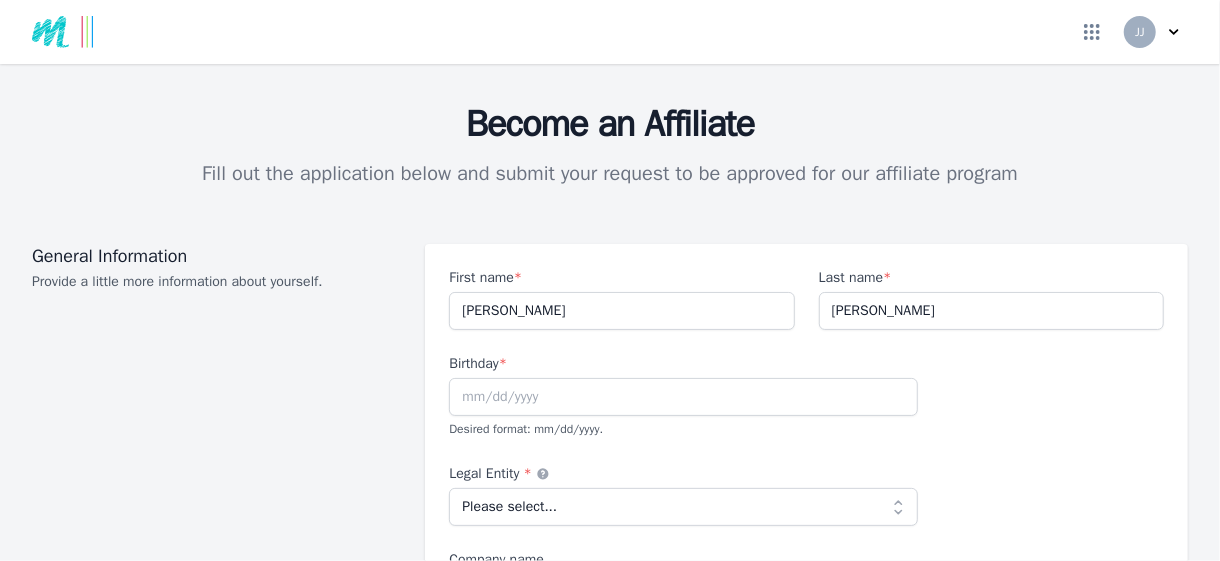 click on "JJ" at bounding box center (1156, 32) 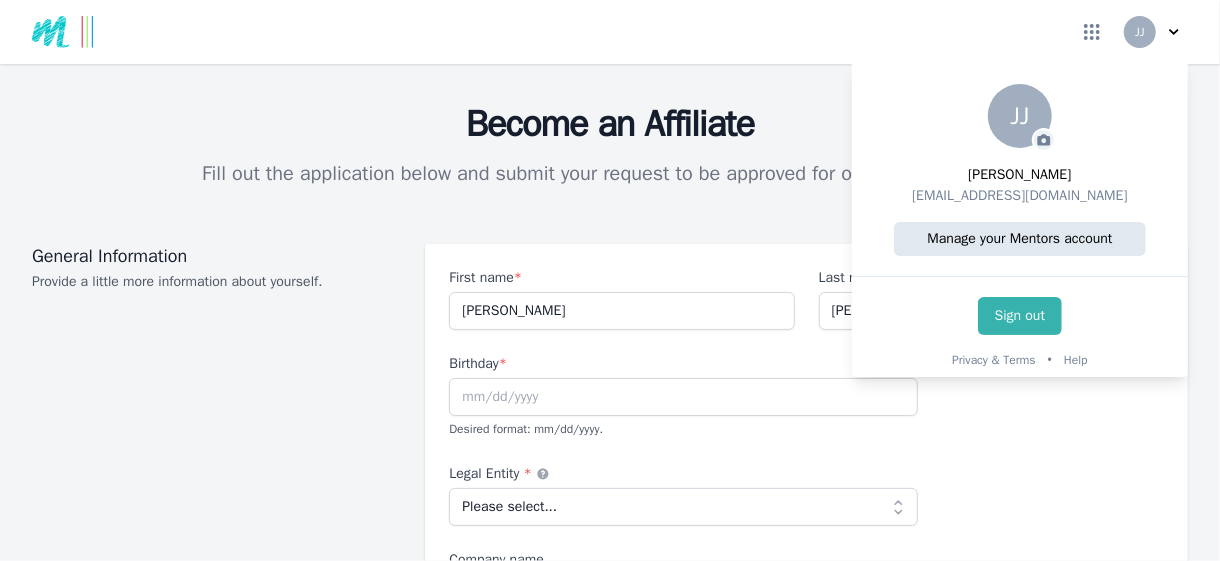 click on "Manage your Mentors account" at bounding box center (1020, 239) 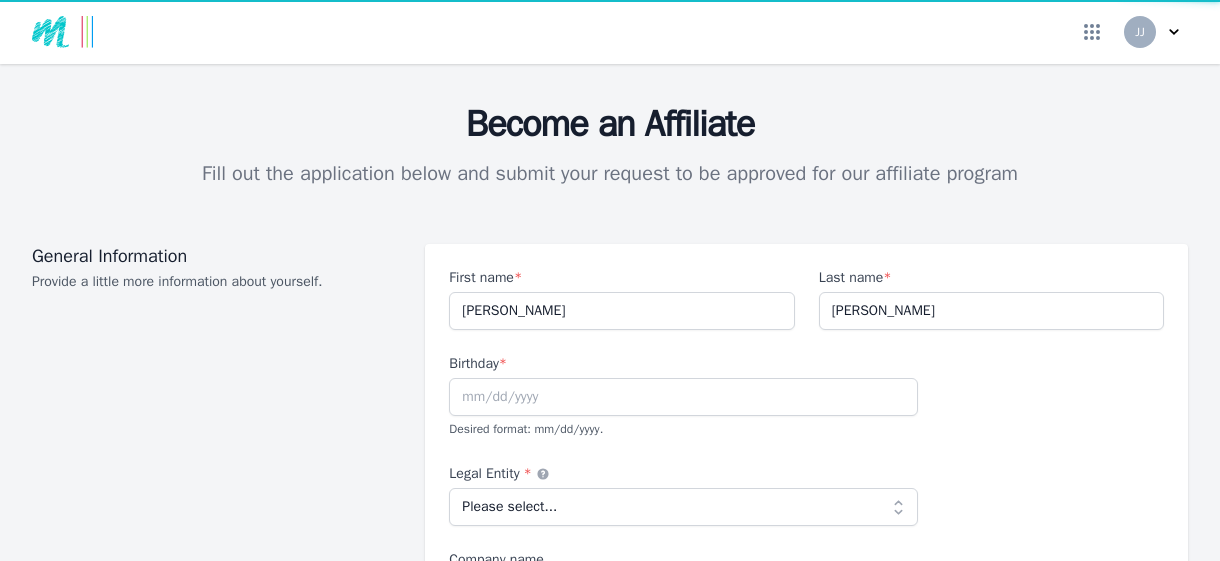scroll, scrollTop: 0, scrollLeft: 0, axis: both 